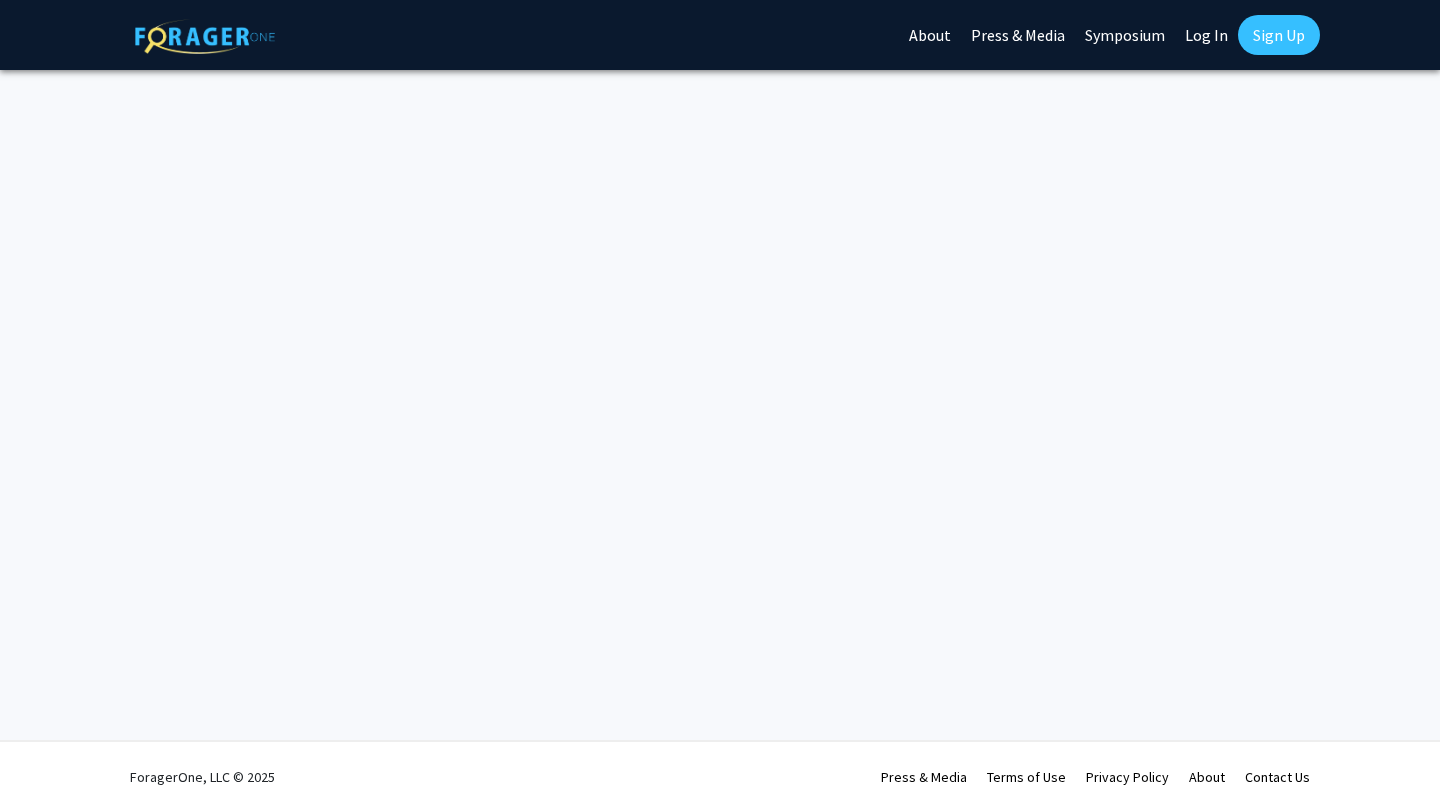 scroll, scrollTop: 0, scrollLeft: 0, axis: both 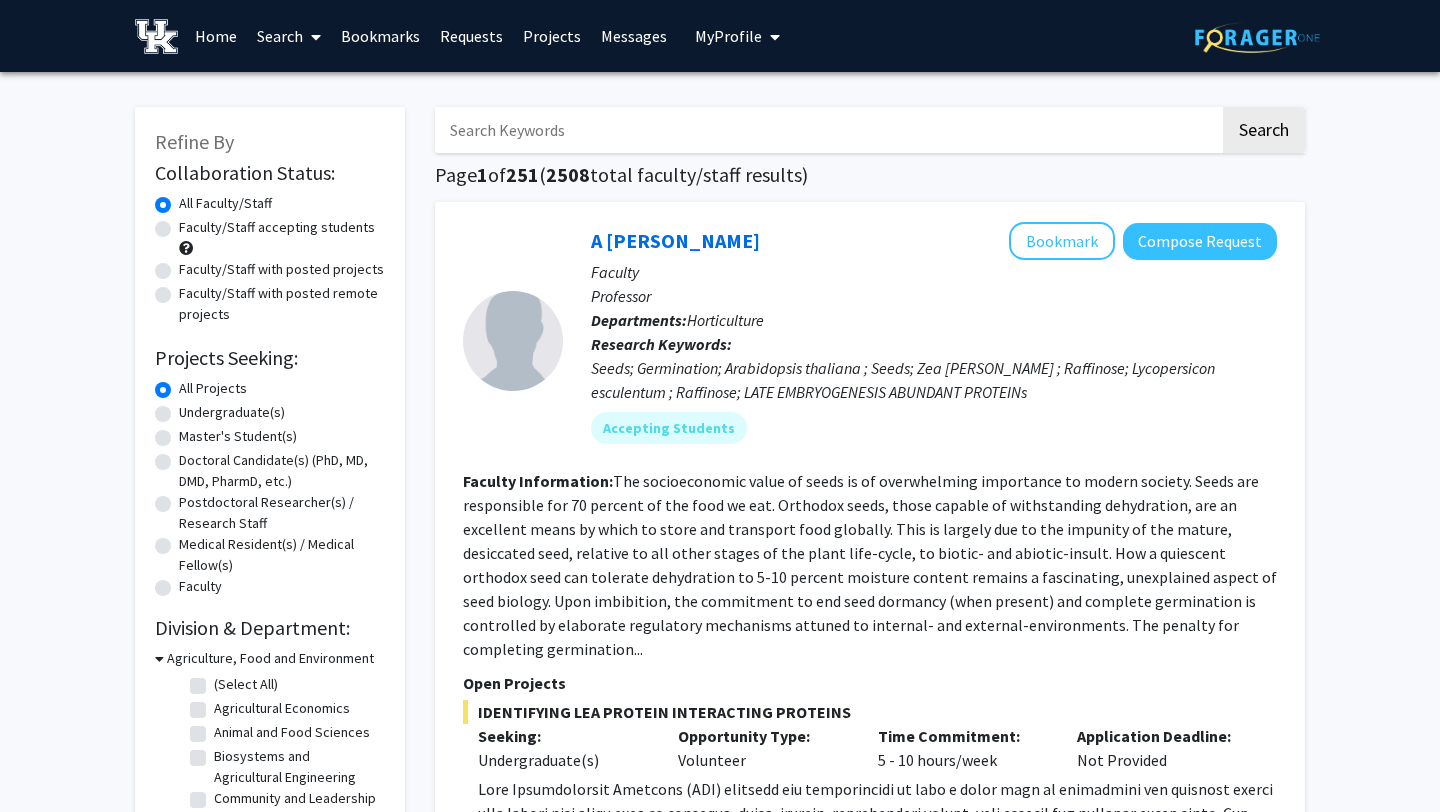click at bounding box center [827, 130] 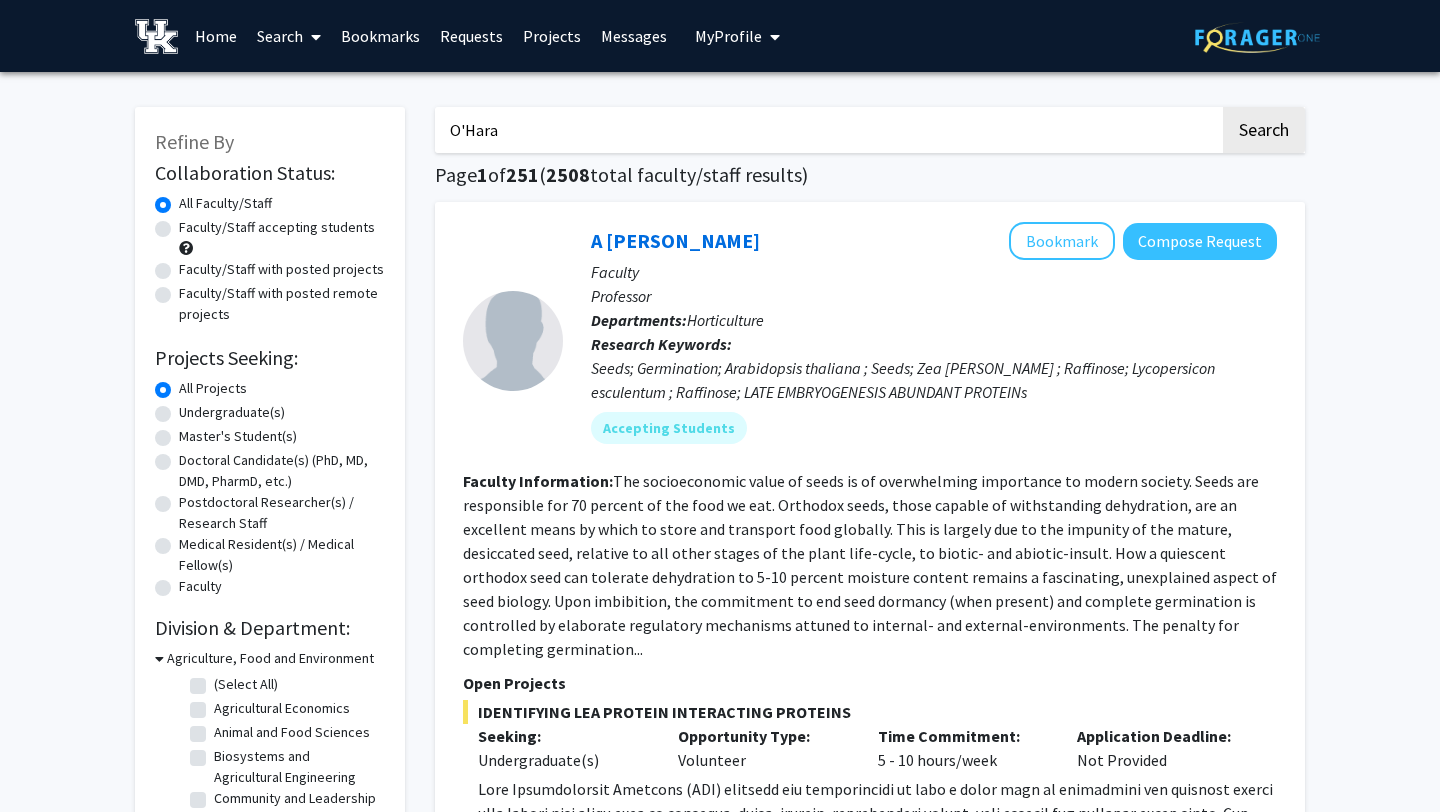 type on "O'Hara" 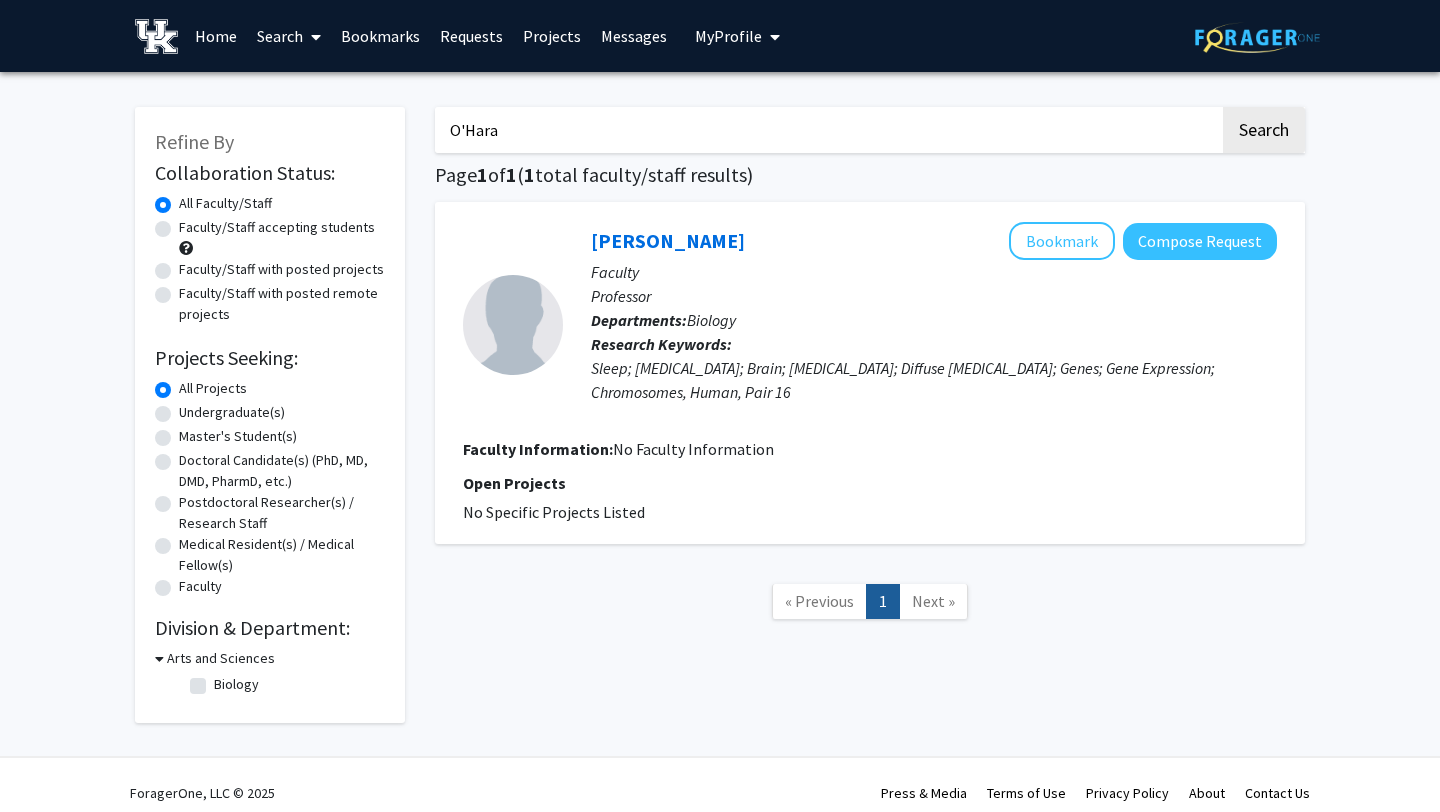 click 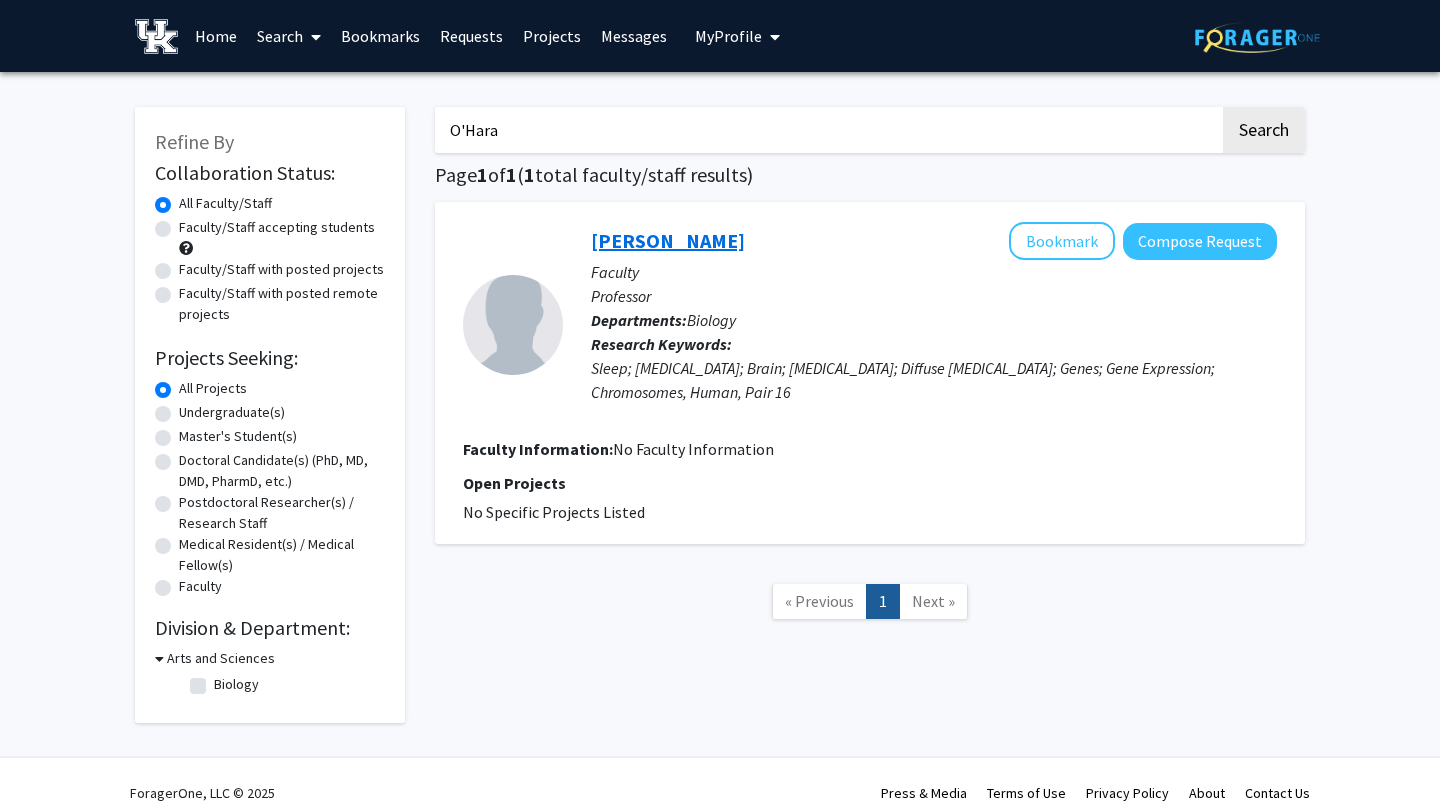 click on "Bruce O'Hara" 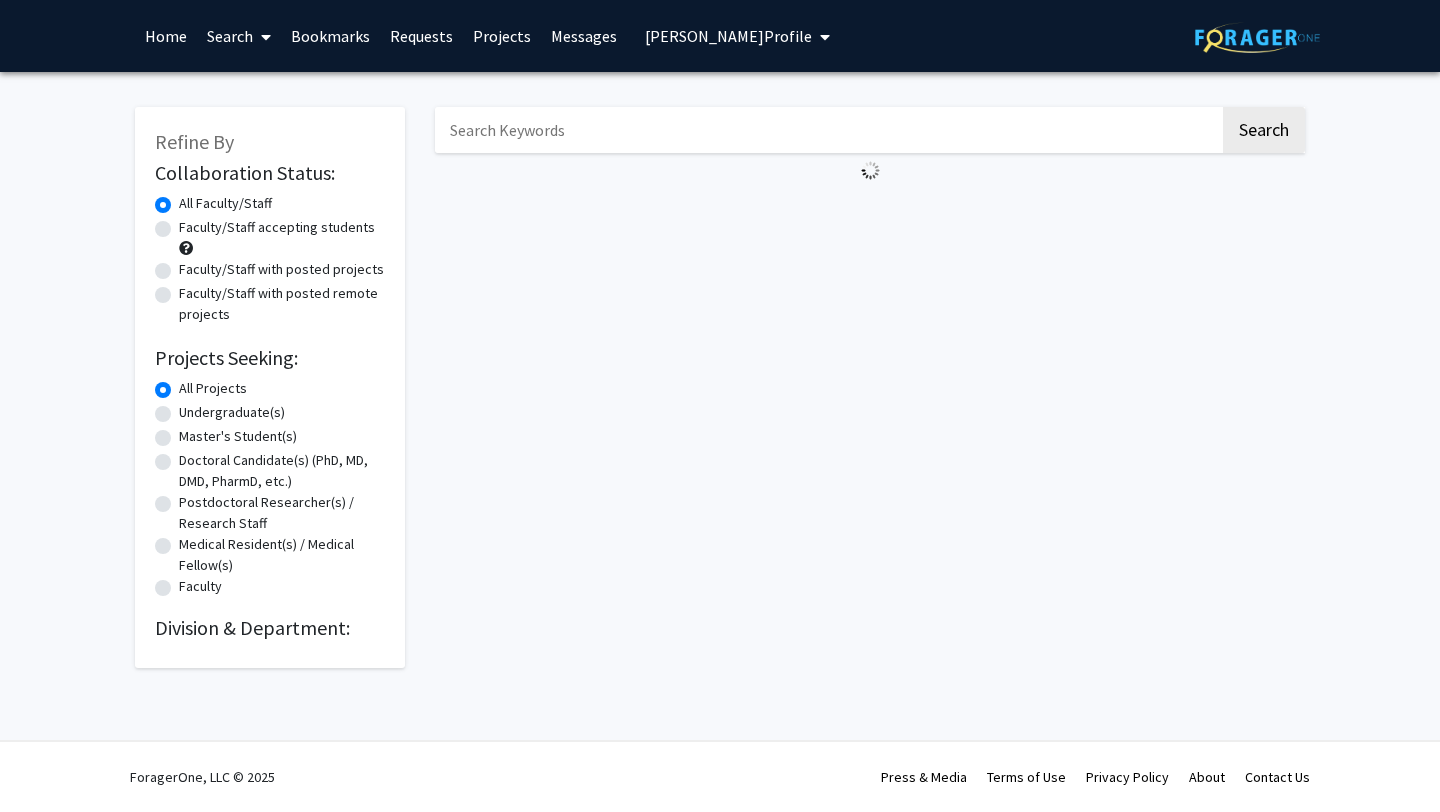 scroll, scrollTop: 0, scrollLeft: 0, axis: both 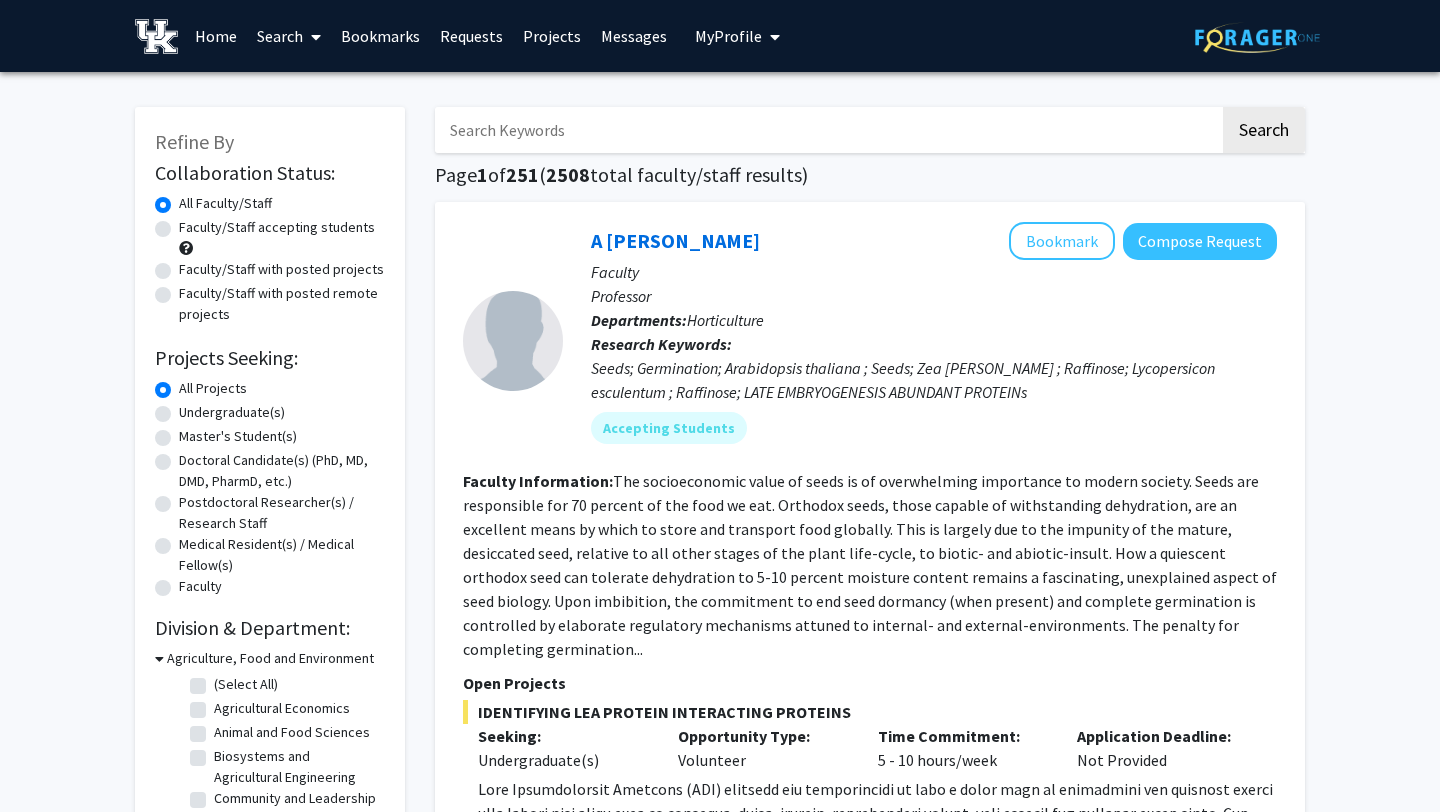 click on "Undergraduate(s)" 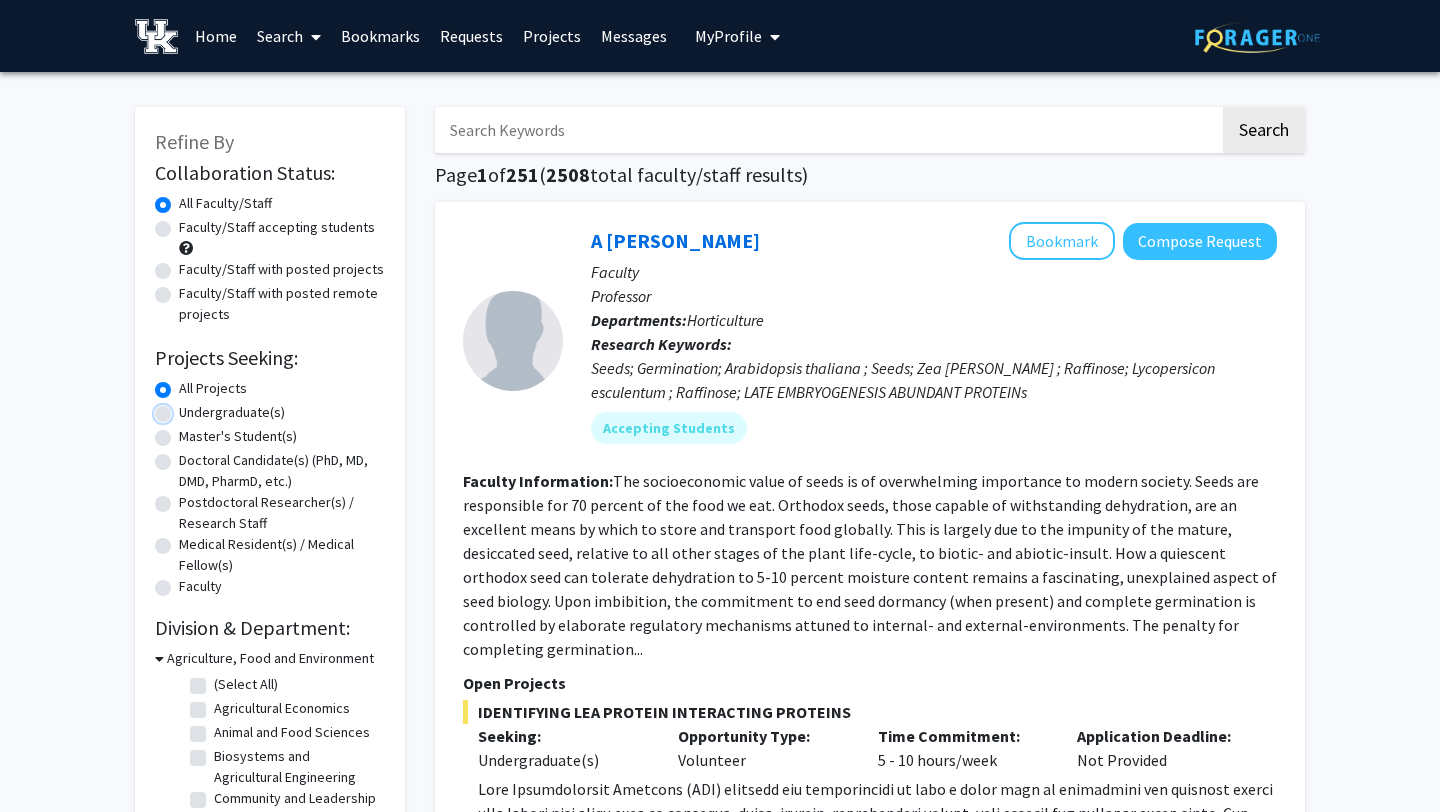 click on "Undergraduate(s)" at bounding box center (185, 408) 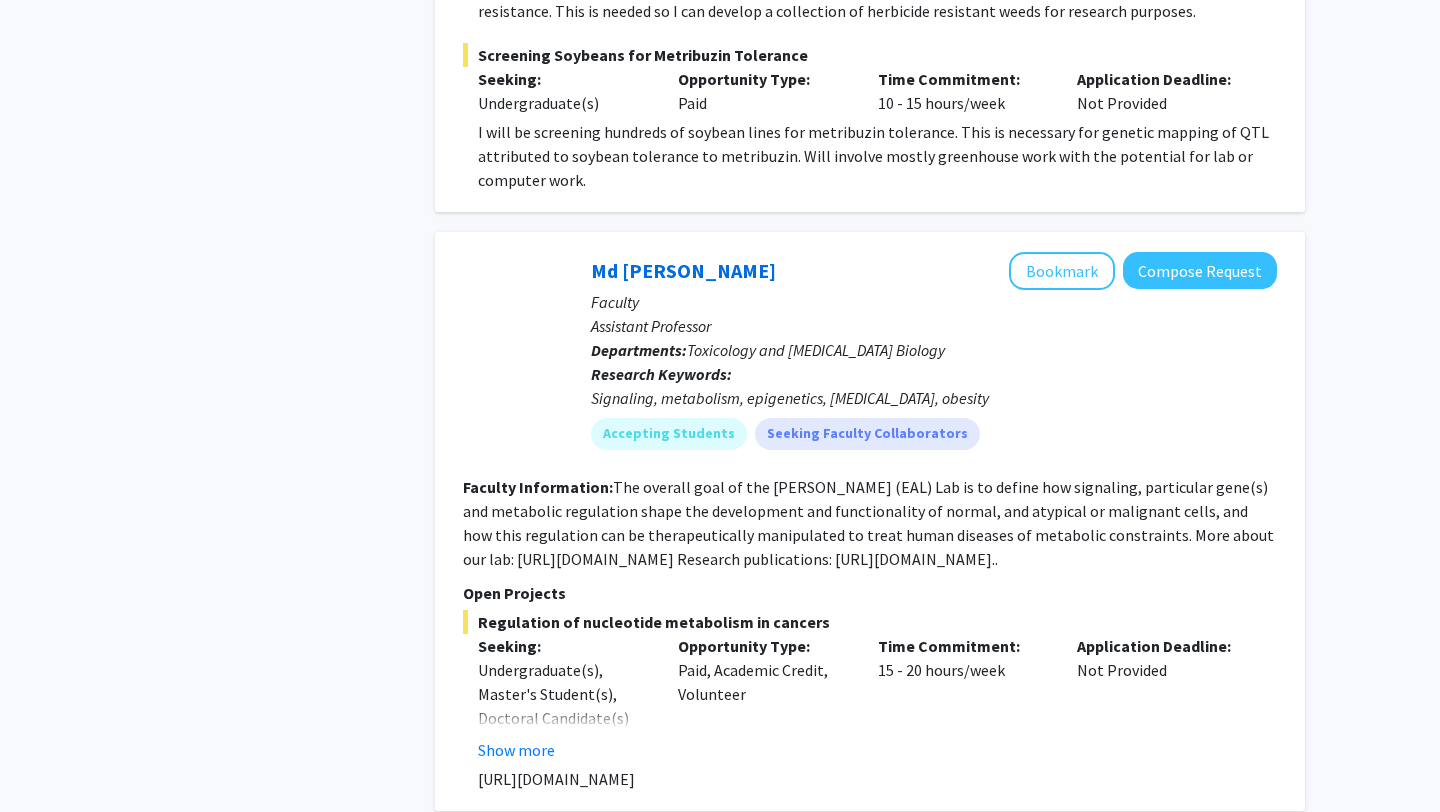 scroll, scrollTop: 9285, scrollLeft: 0, axis: vertical 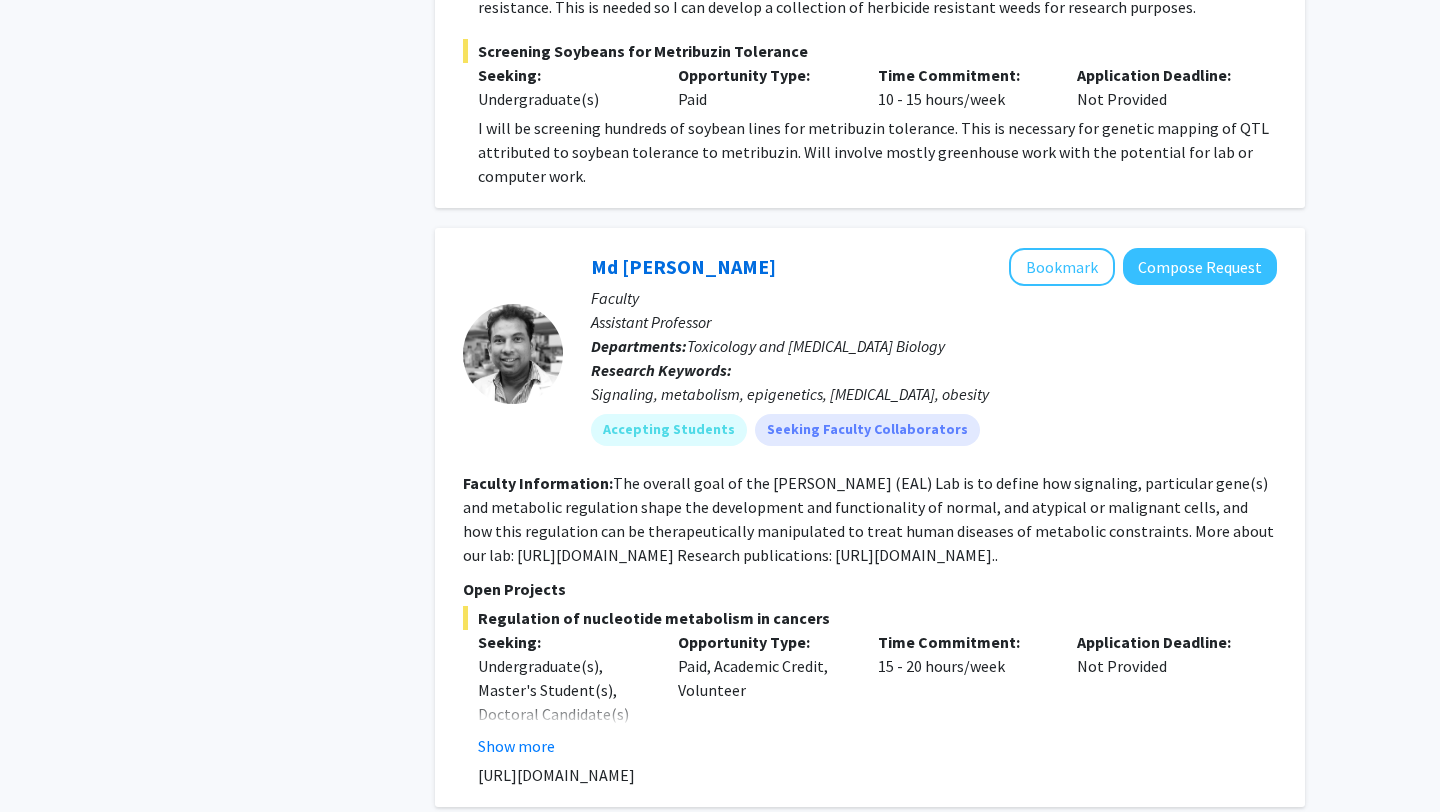 click on "2" 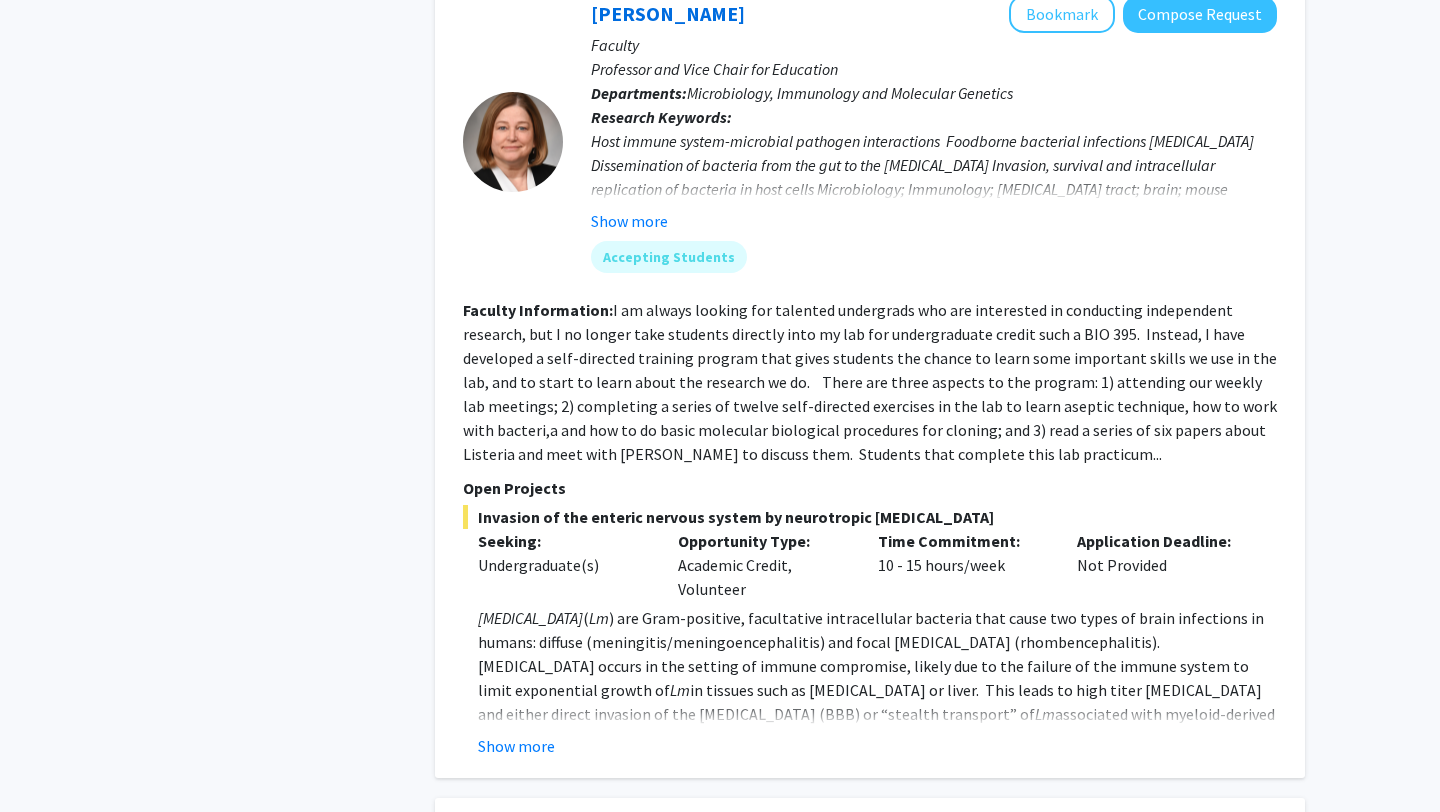 scroll, scrollTop: 1082, scrollLeft: 0, axis: vertical 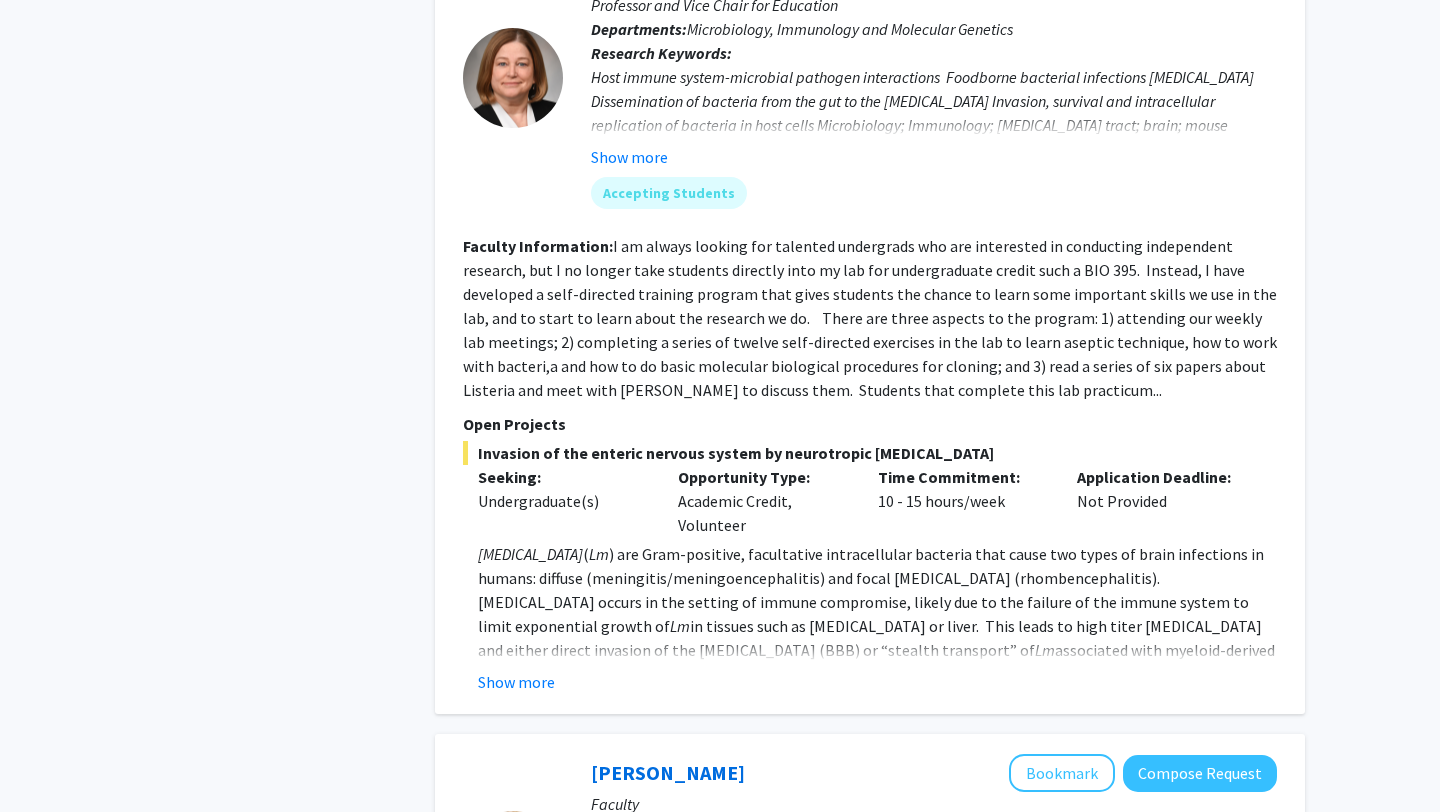 click on "Show more" 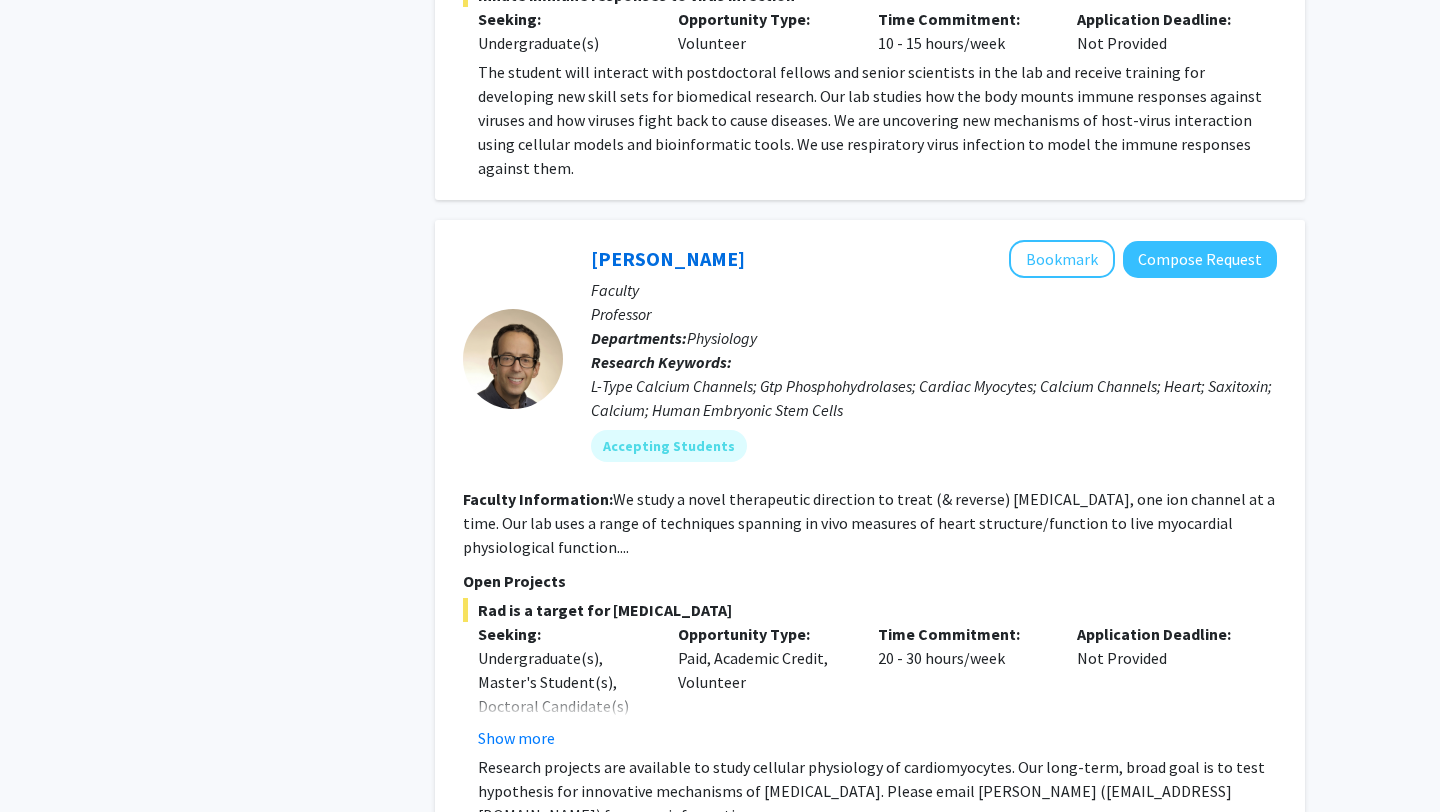 scroll, scrollTop: 2842, scrollLeft: 0, axis: vertical 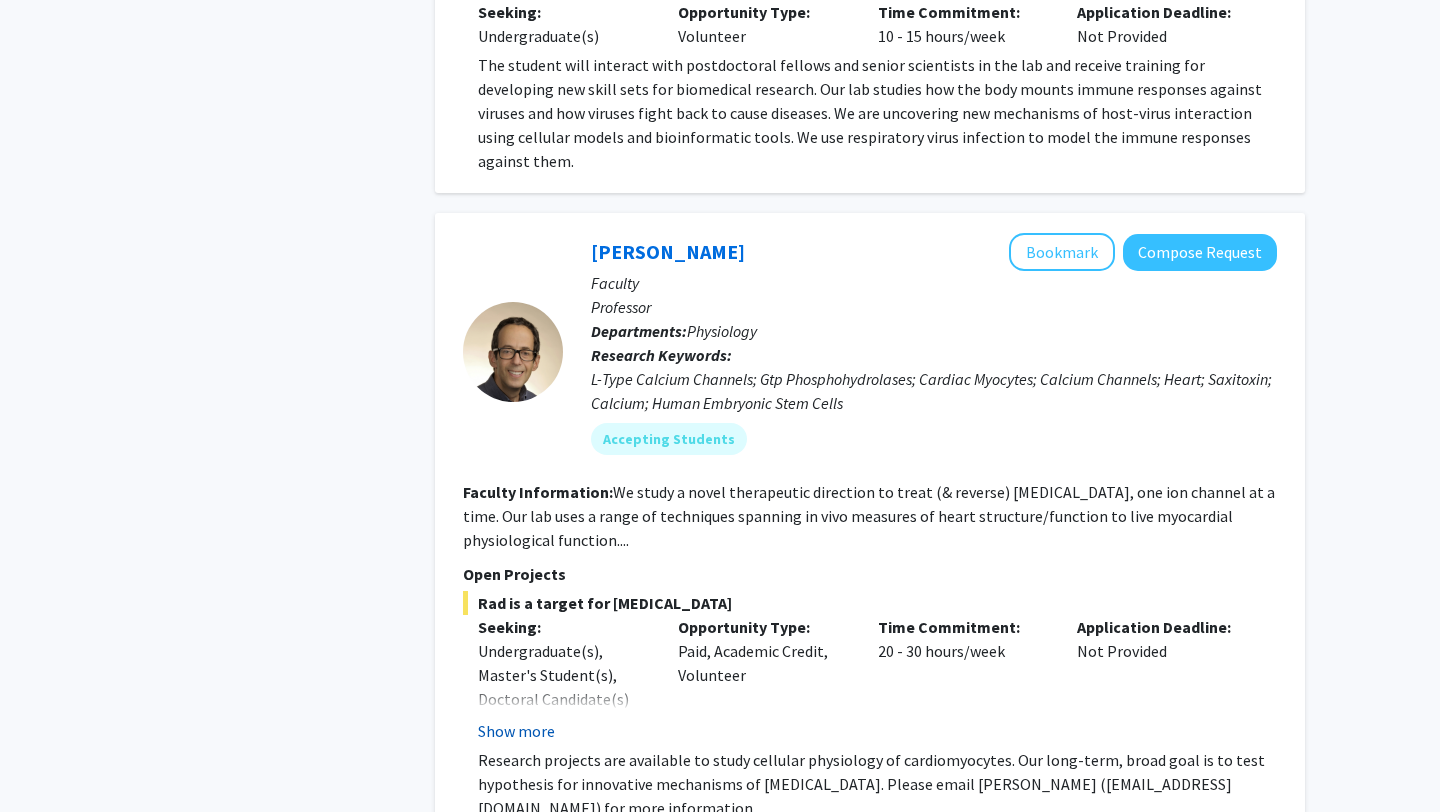 click on "Show more" 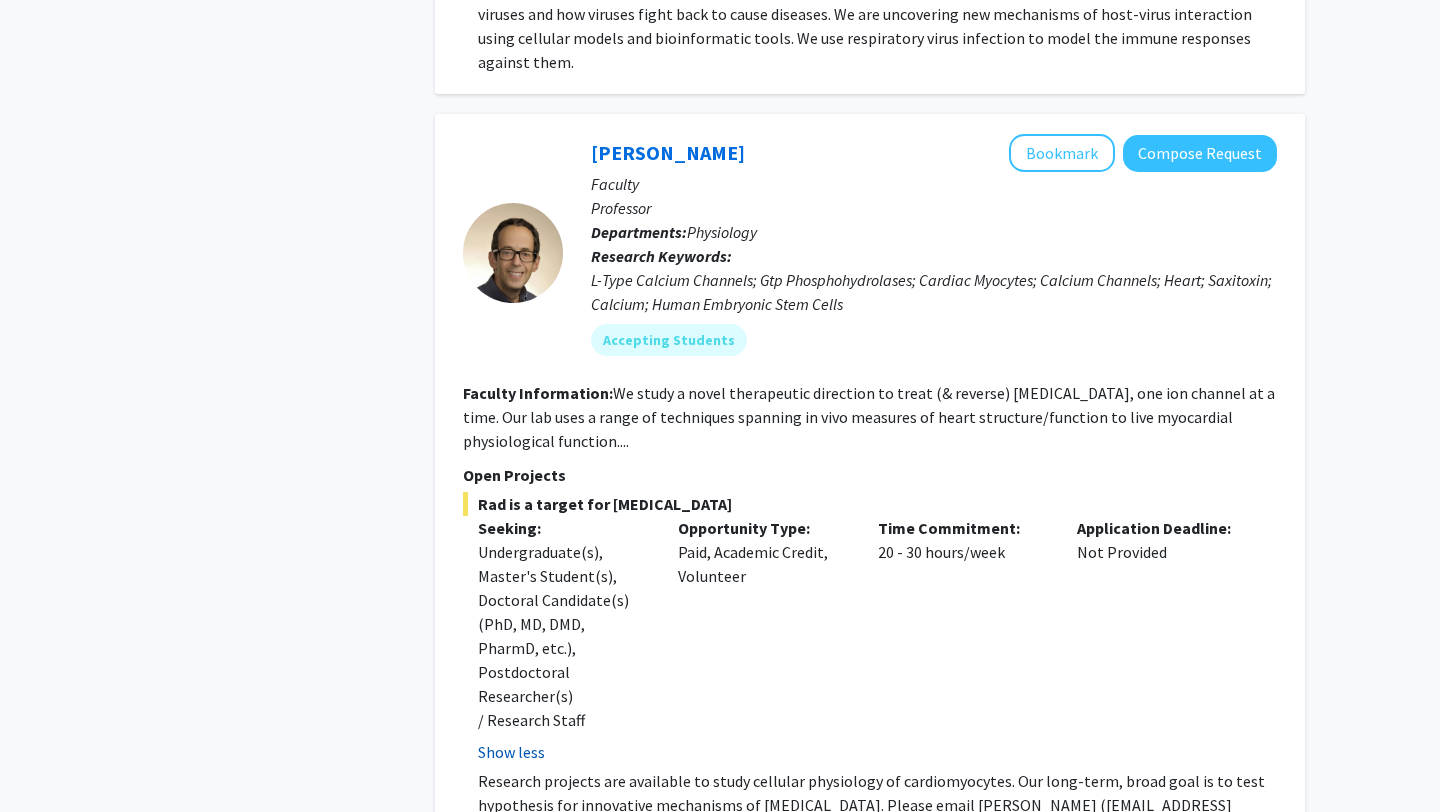 scroll, scrollTop: 3067, scrollLeft: 0, axis: vertical 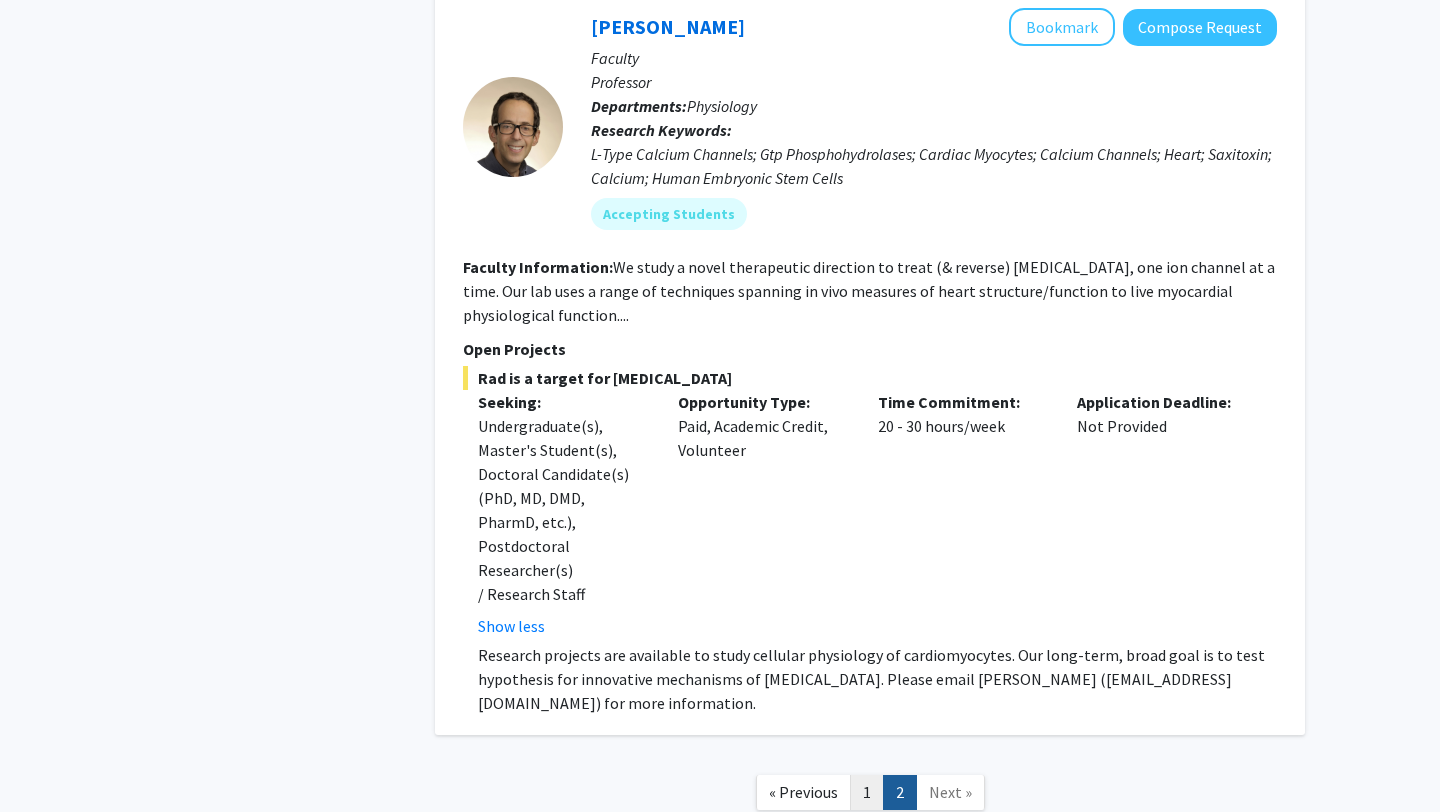 click on "1" 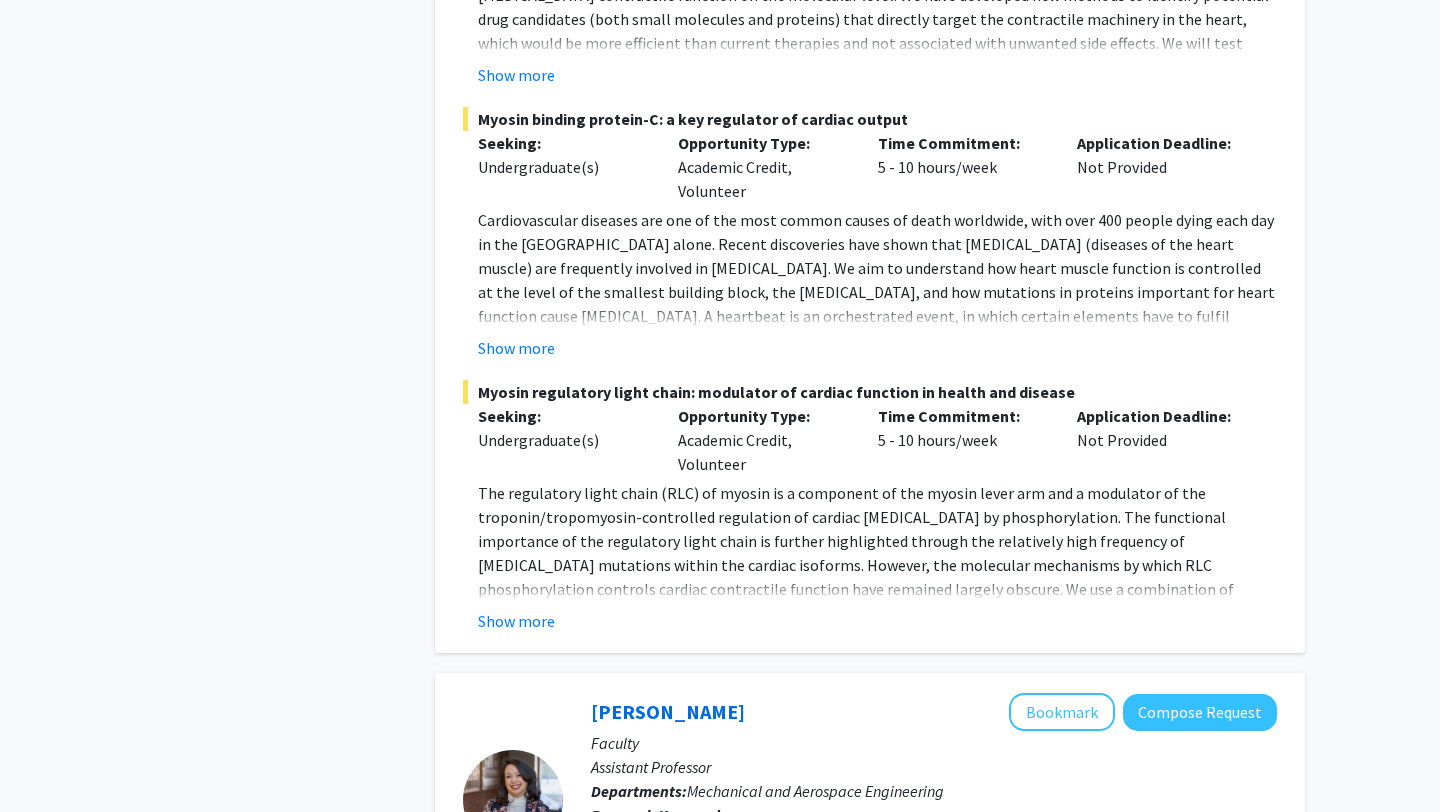 scroll, scrollTop: 1507, scrollLeft: 0, axis: vertical 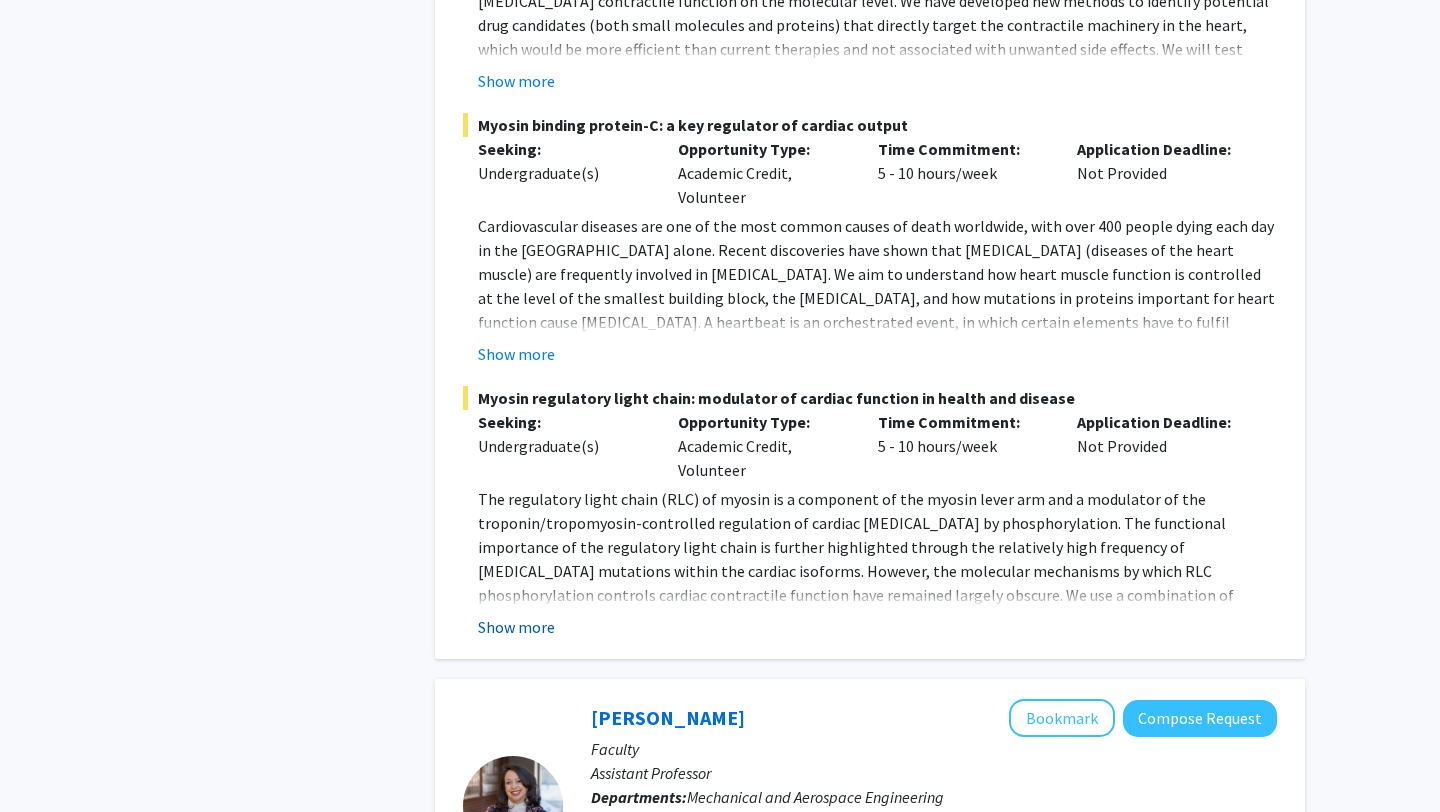 click on "Show more" 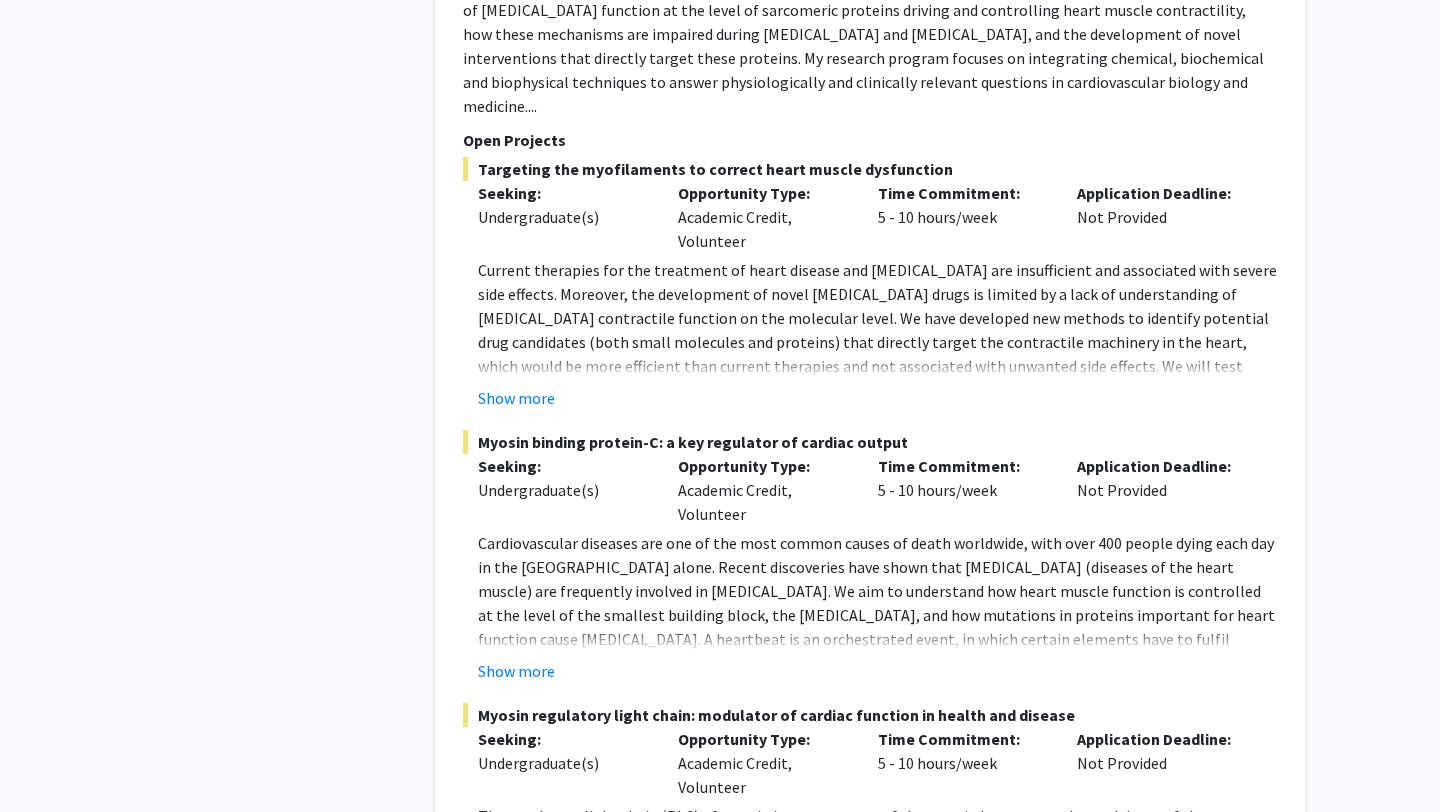scroll, scrollTop: 1189, scrollLeft: 0, axis: vertical 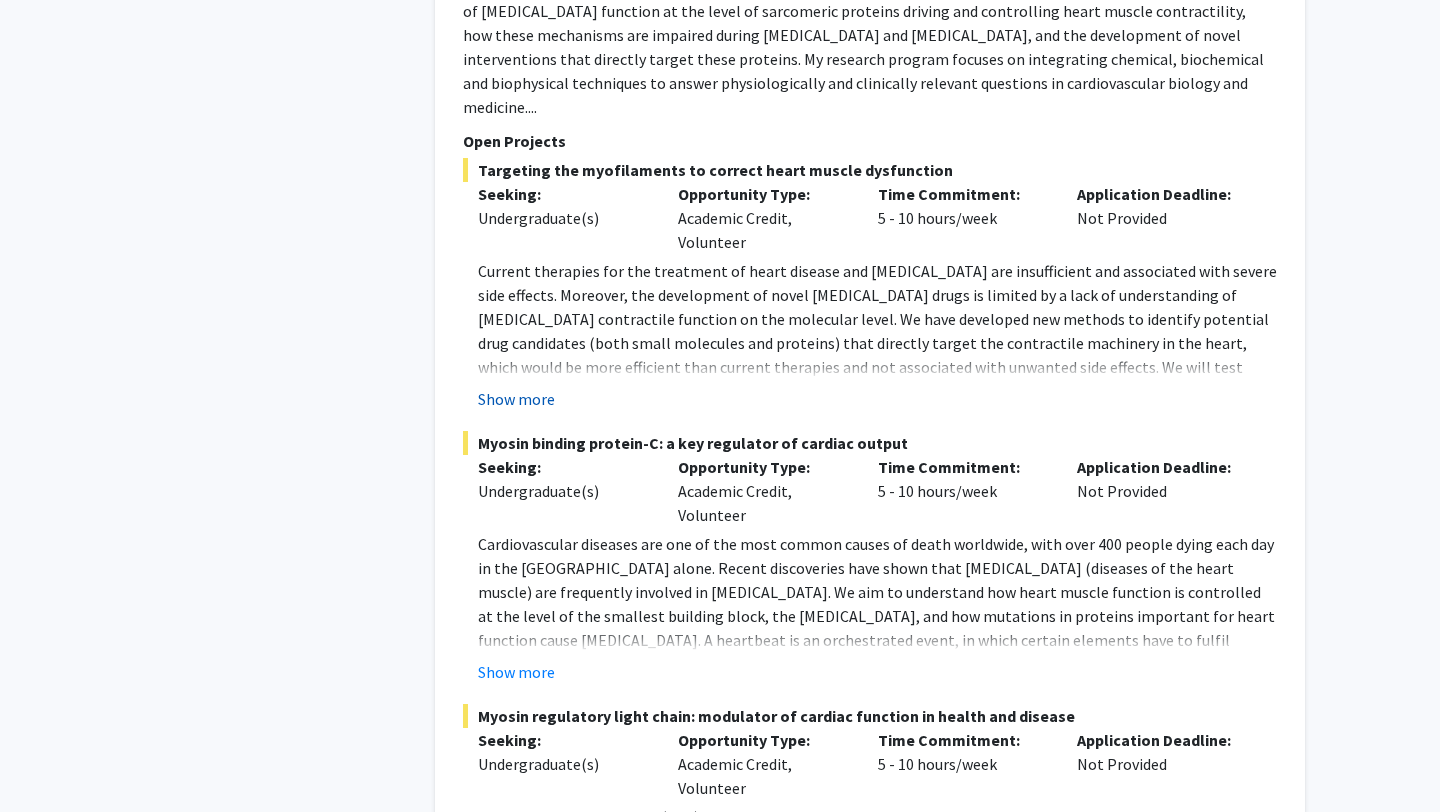 click on "Show more" 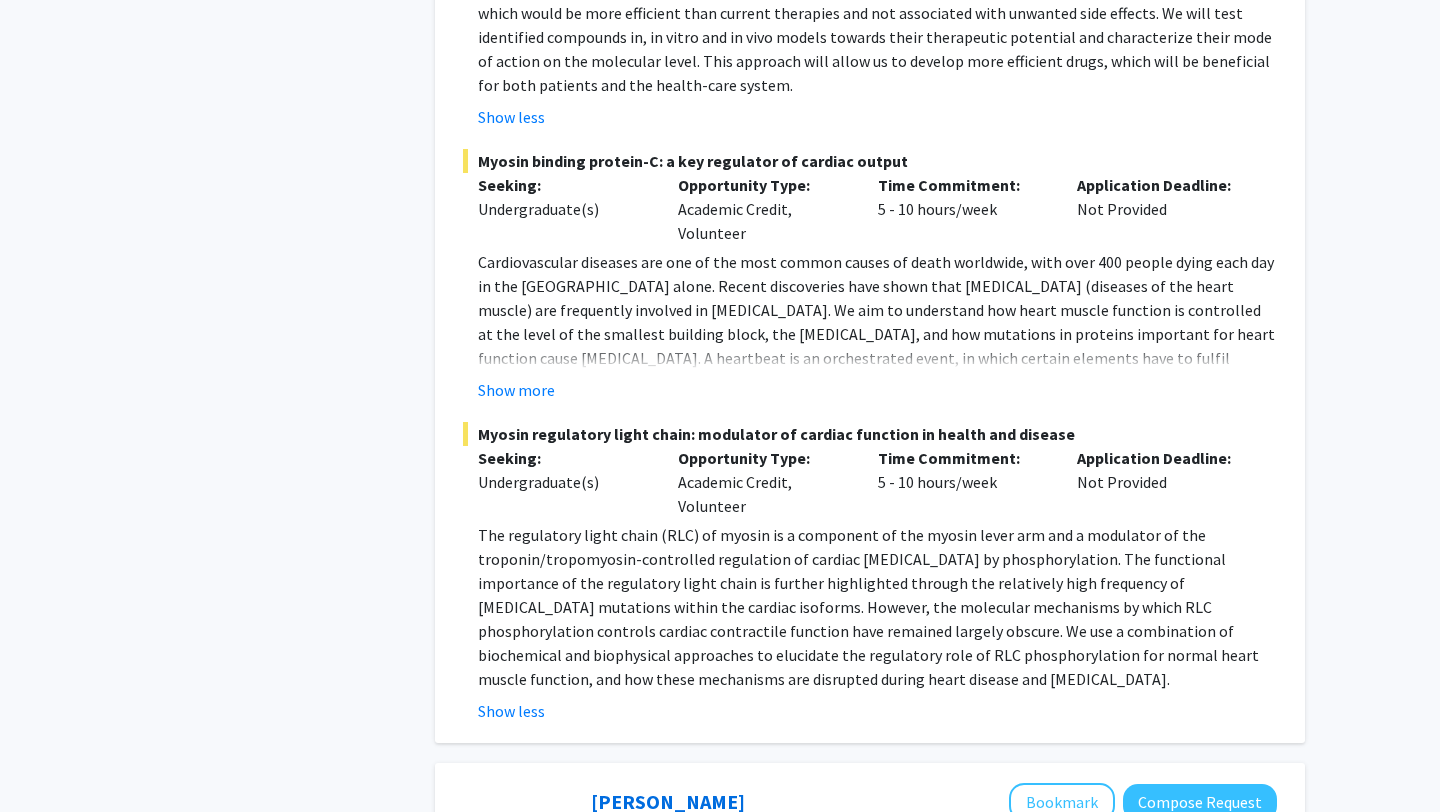 scroll, scrollTop: 1542, scrollLeft: 0, axis: vertical 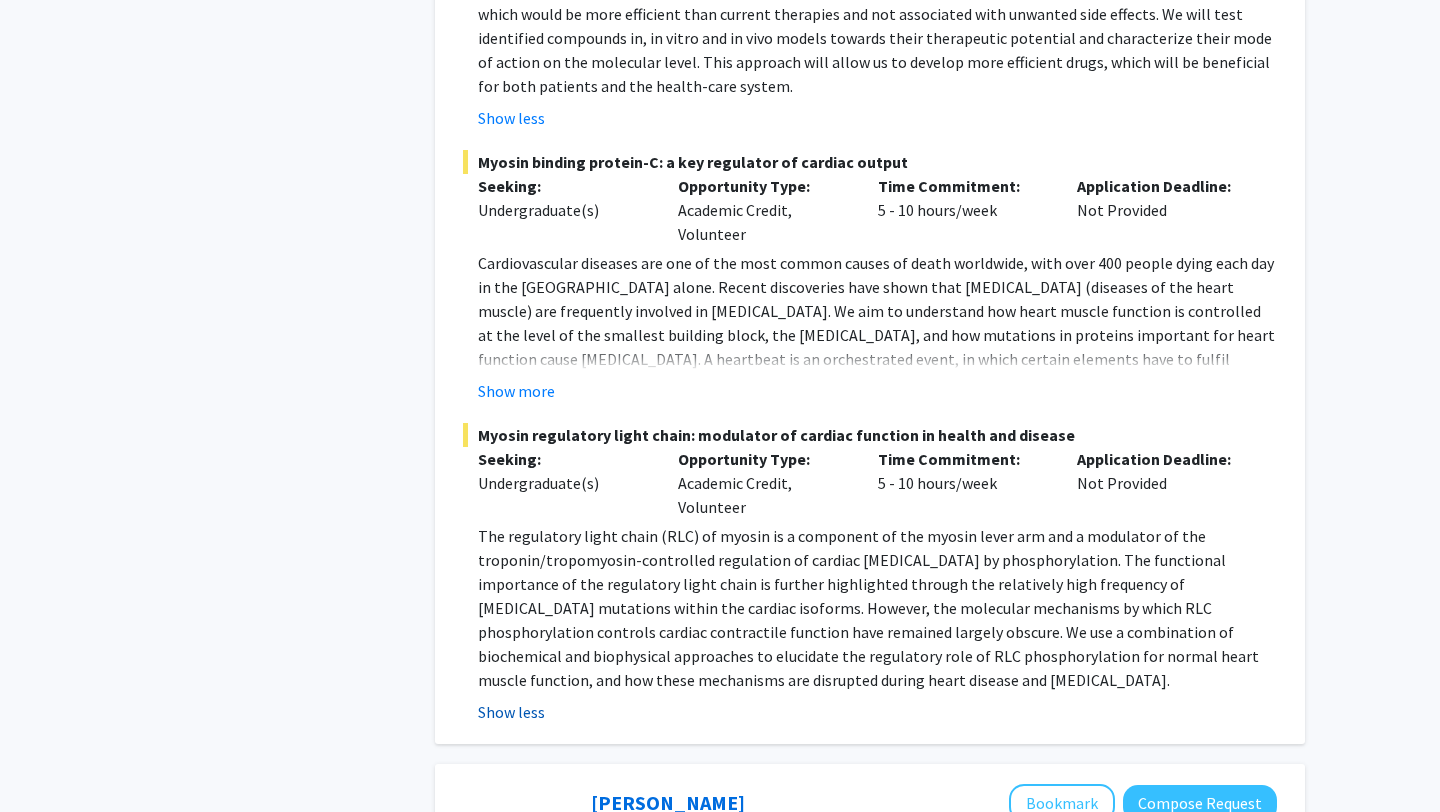 click on "Show less" 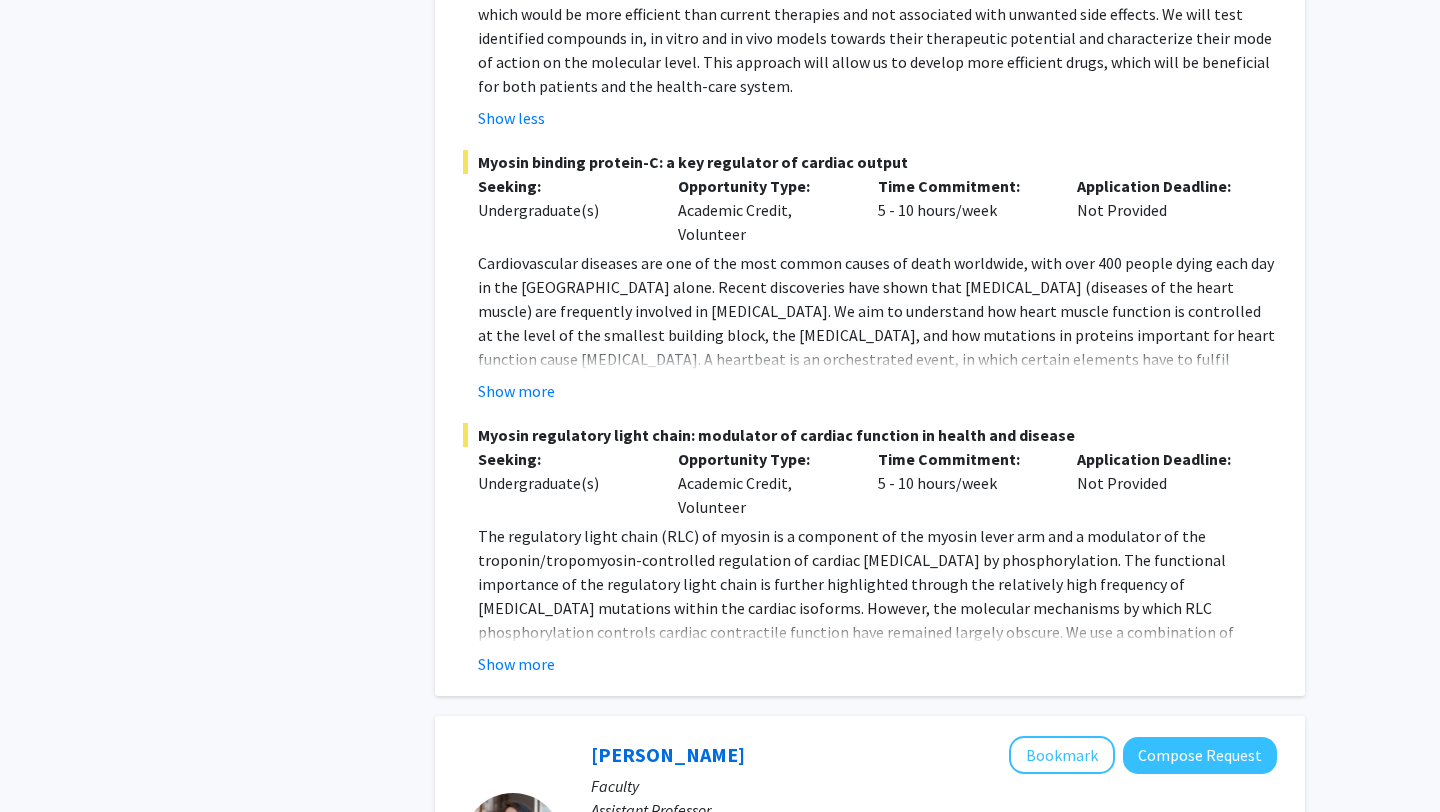 click on "[PERSON_NAME]   Bookmark
Compose Request  Faculty Associate Professor Departments:  Internal Medicine Research Keywords:  protein biochemistry, cell biology, cardiovascular physiology, small molecule screening, machine learning, microscopy, protein design, post-translational modifications Accepting Students  Seeking Faculty Collaborators Faculty Information:  The primary research interest of my group is directed towards understanding the molecular basis of [MEDICAL_DATA] function at the level of sarcomeric proteins driving and controlling heart muscle contractility, how these mechanisms are impaired during [MEDICAL_DATA] and [MEDICAL_DATA], and the development of novel interventions that directly target these proteins. My research program focuses on integrating chemical, biochemical and biophysical techniques to answer physiologically and clinically relevant questions in cardiovascular biology and medicine.... Open Projects   Targeting the myofilaments to correct heart muscle dysfunction  Seeking:" 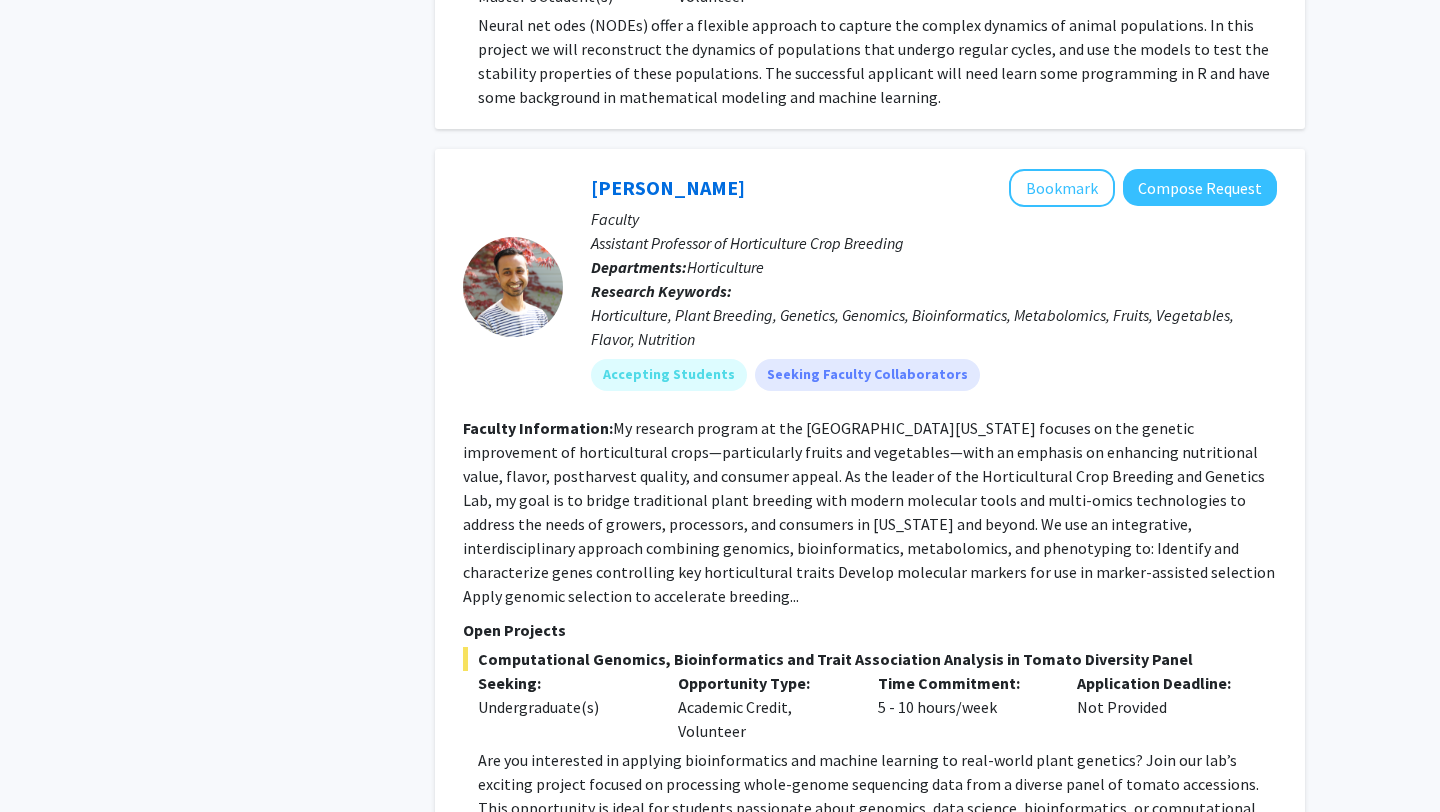 scroll, scrollTop: 4142, scrollLeft: 0, axis: vertical 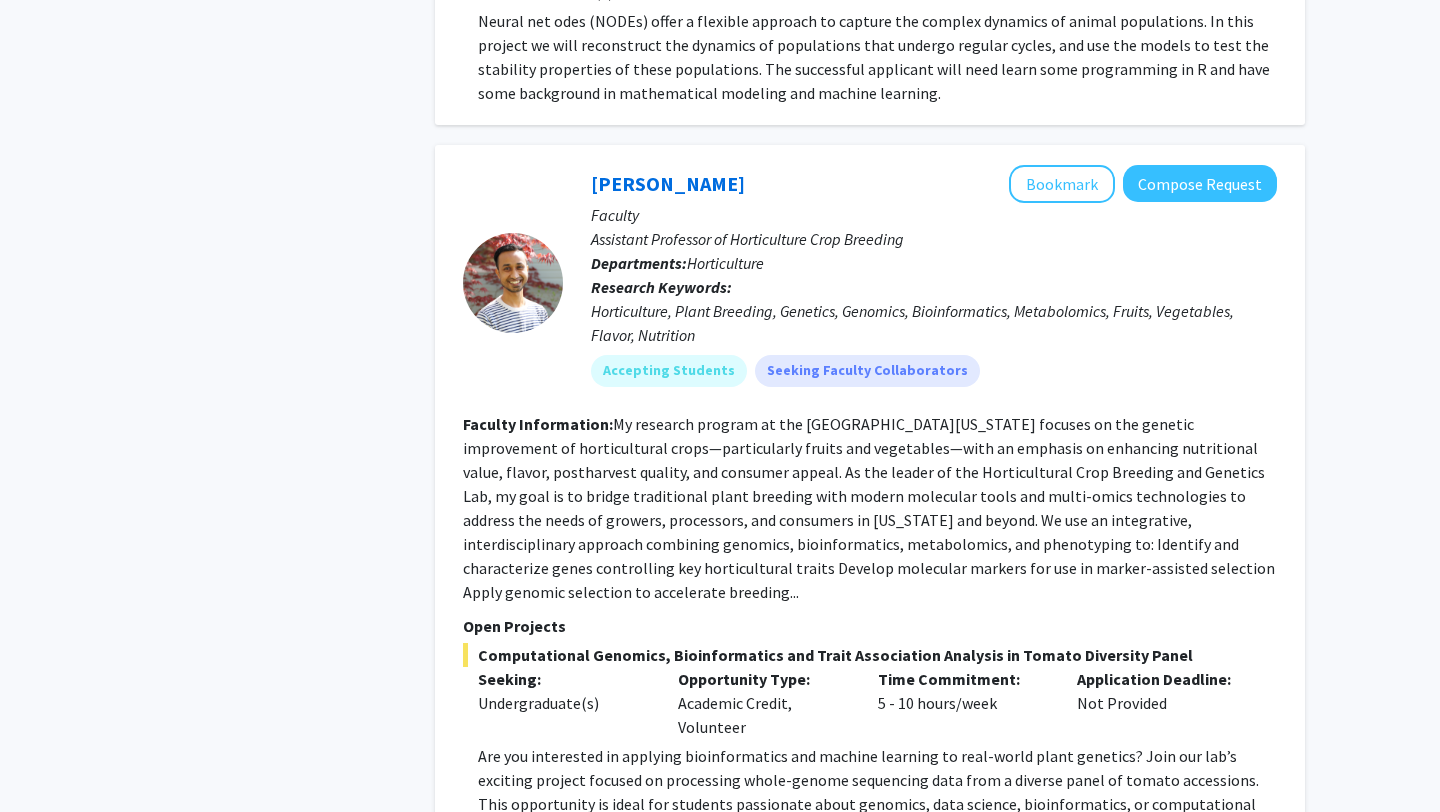 click on "Show more" 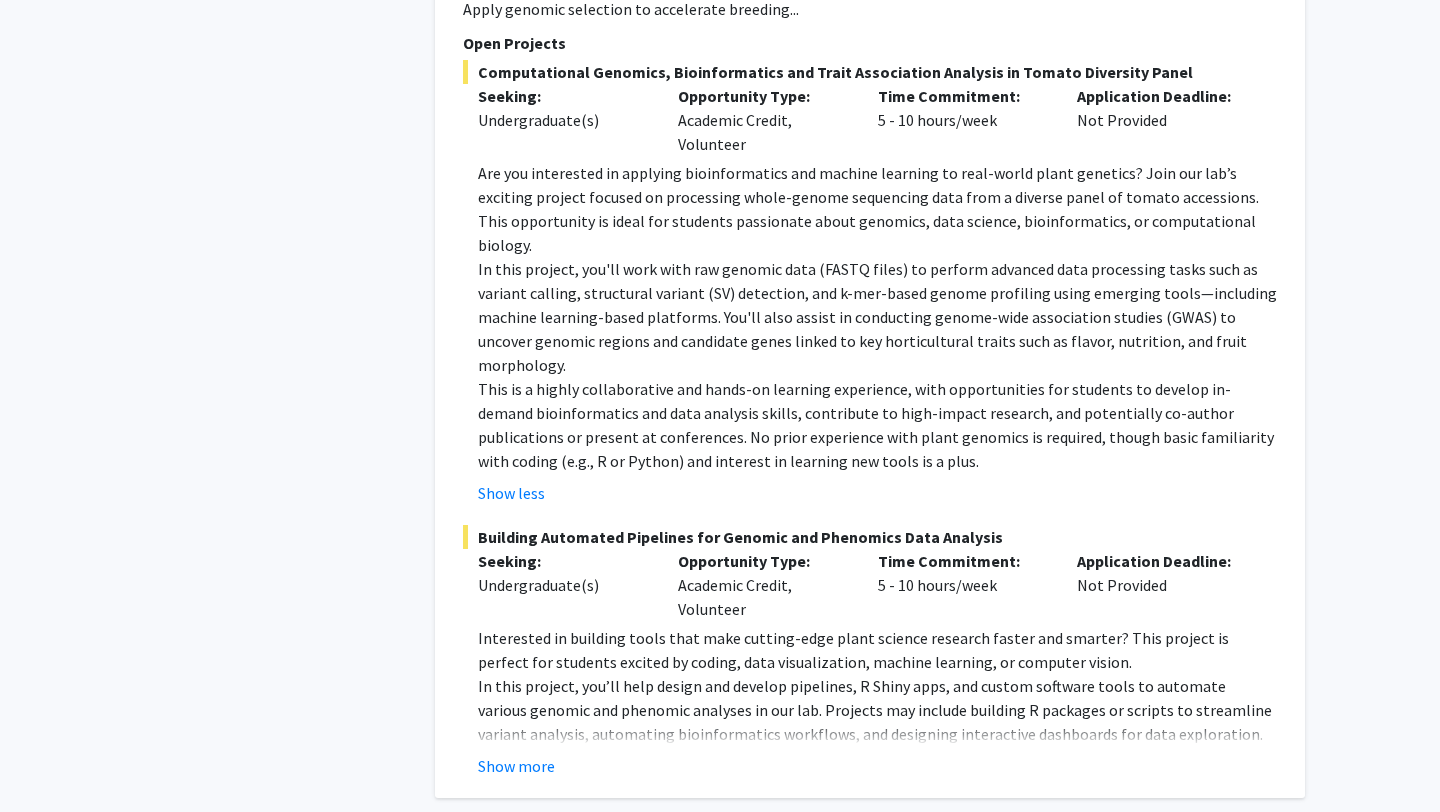 scroll, scrollTop: 4721, scrollLeft: 0, axis: vertical 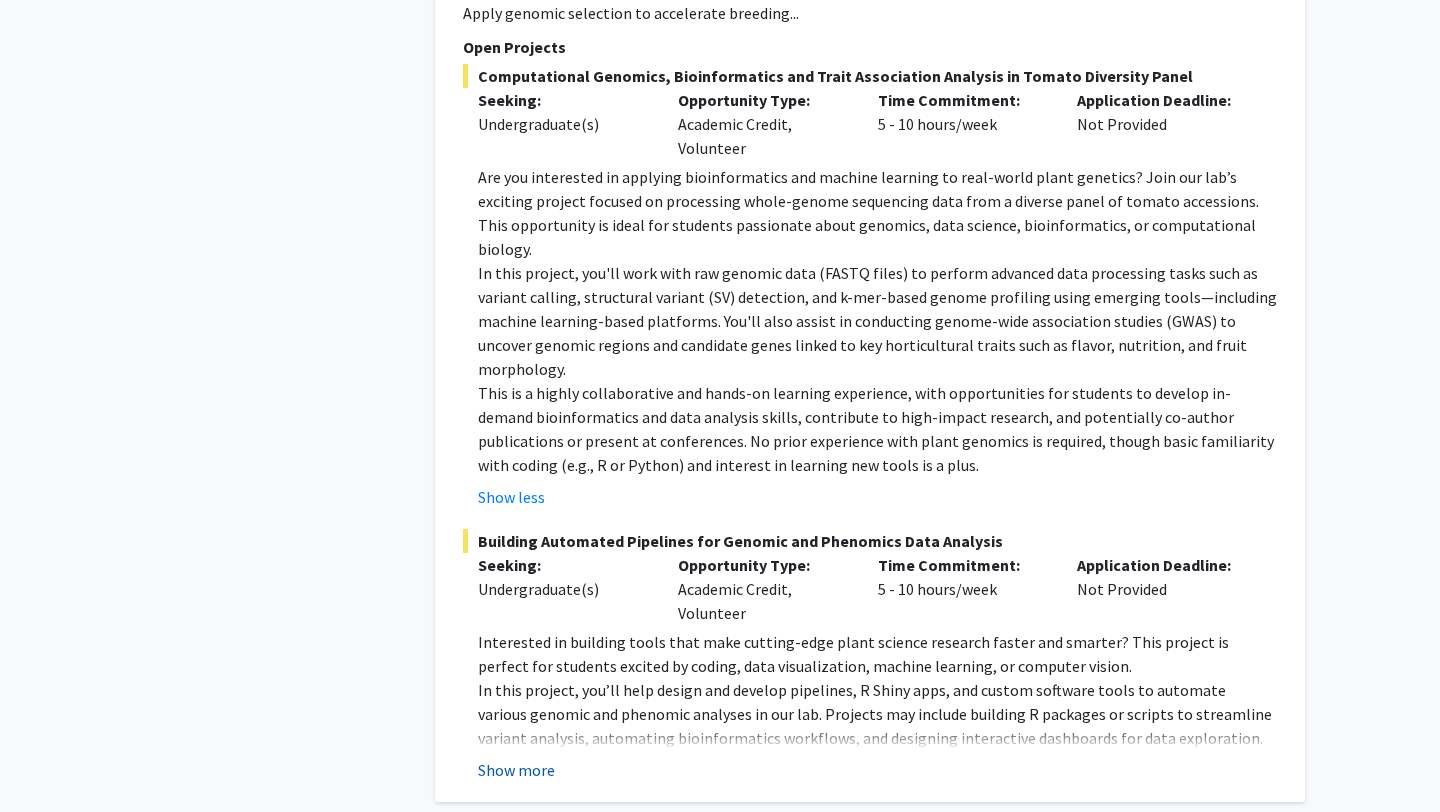 click on "Show more" 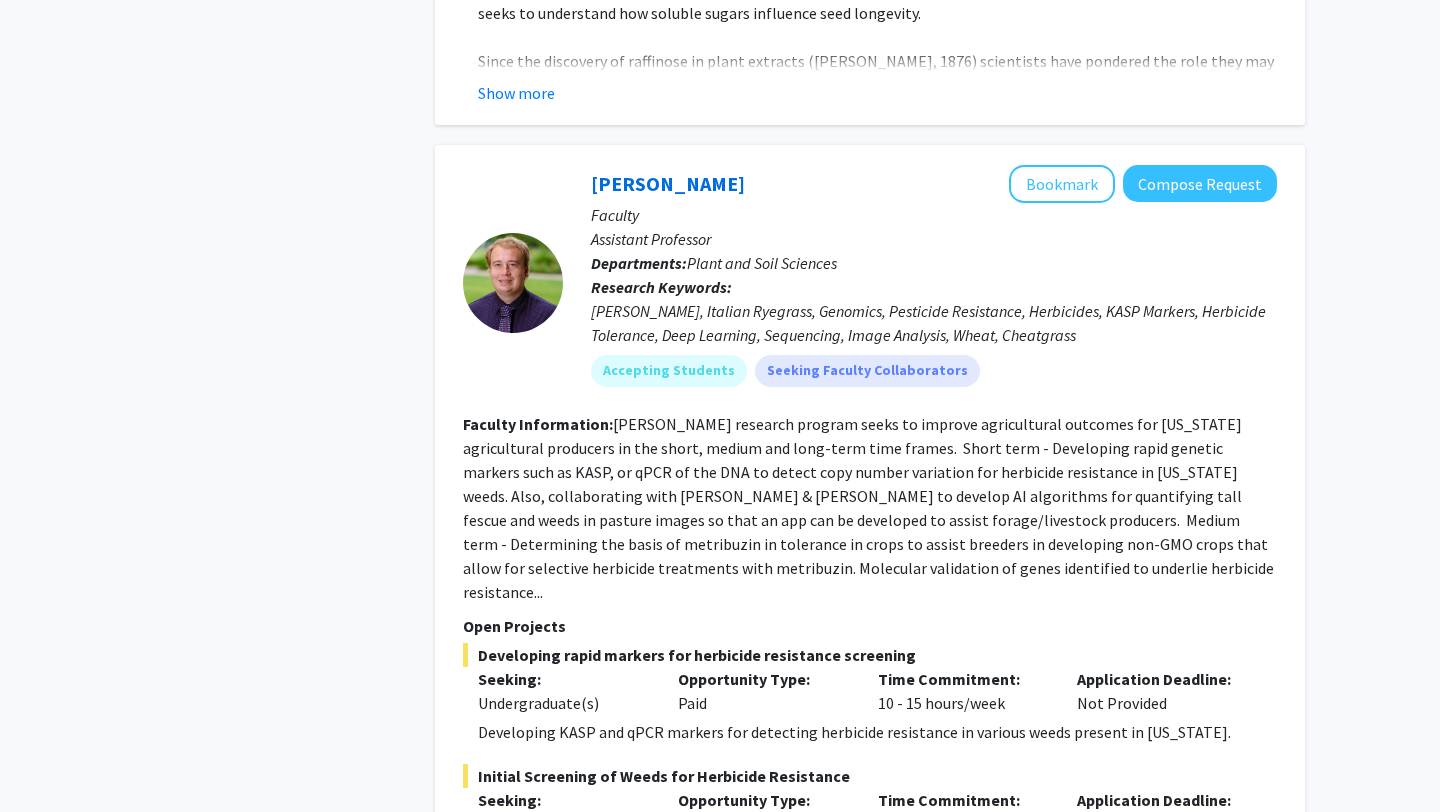 scroll, scrollTop: 9717, scrollLeft: 0, axis: vertical 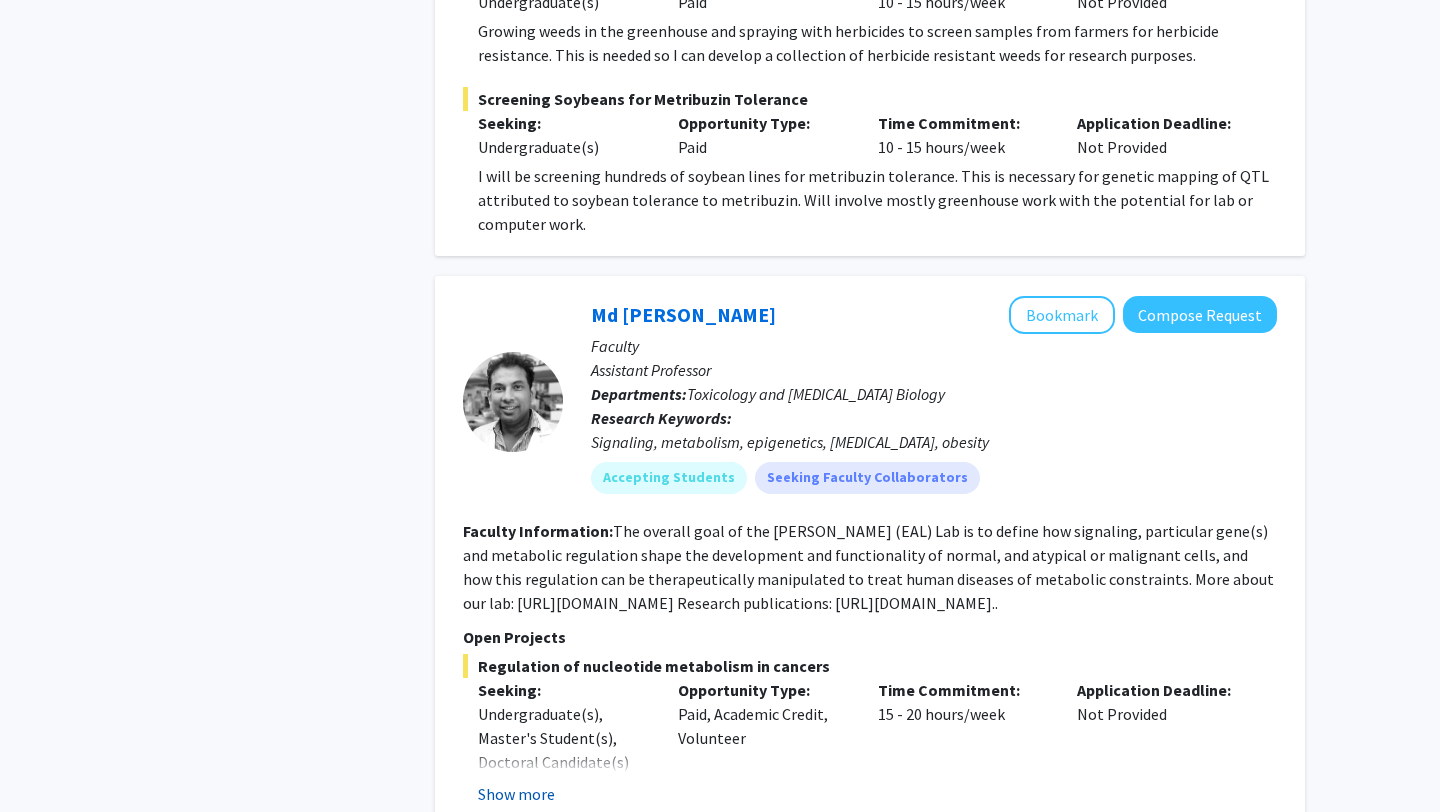 click on "Show more" 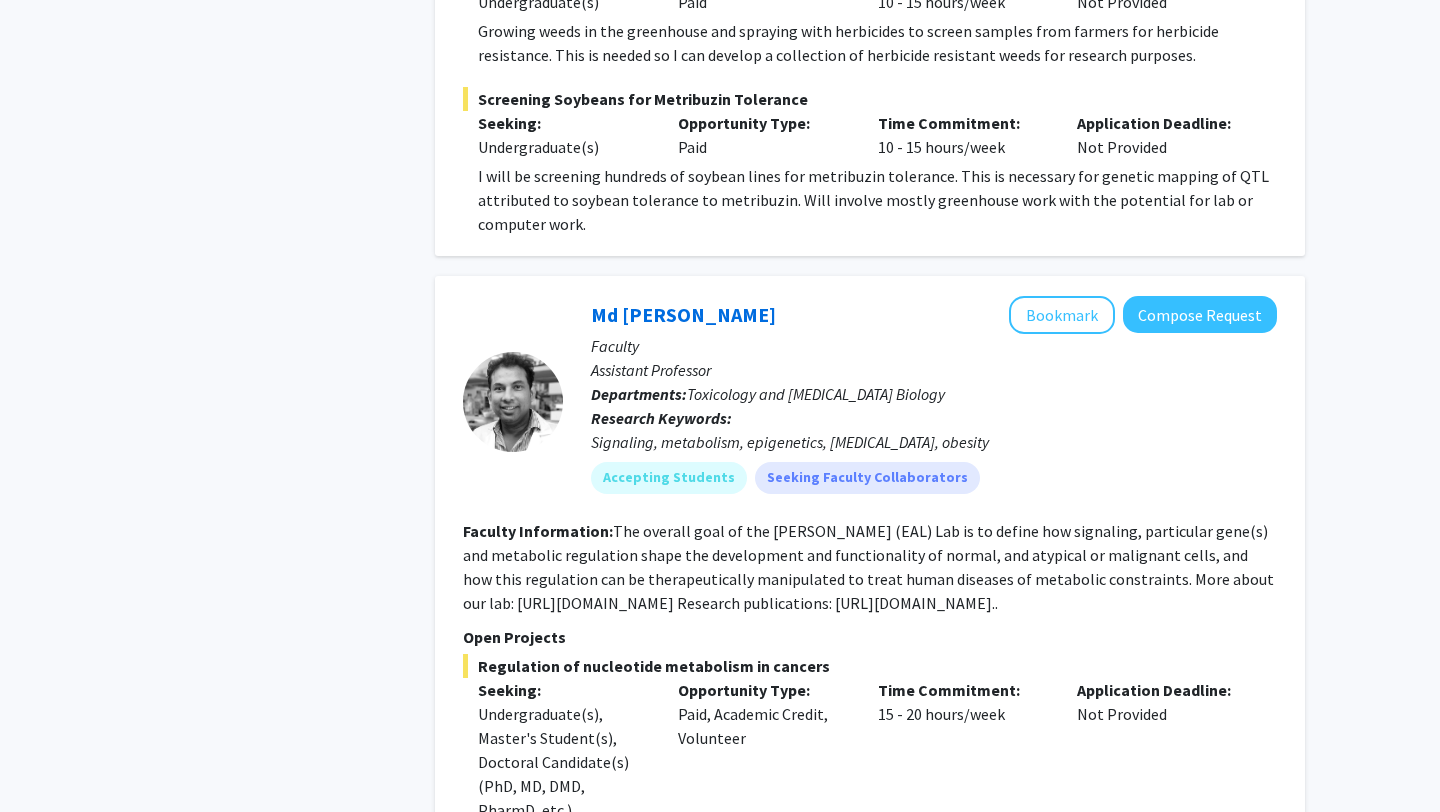click on "[URL][DOMAIN_NAME]" 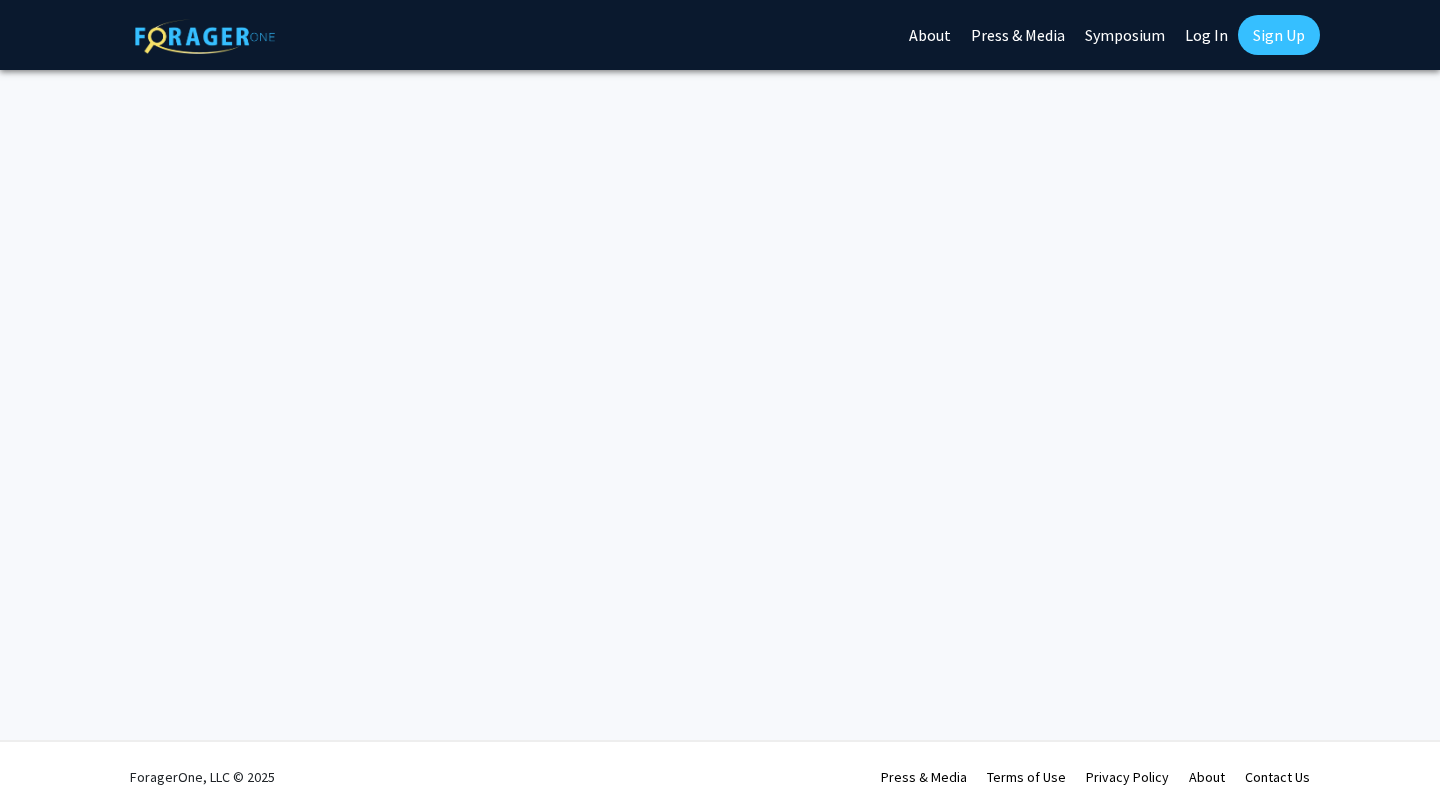scroll, scrollTop: 0, scrollLeft: 0, axis: both 